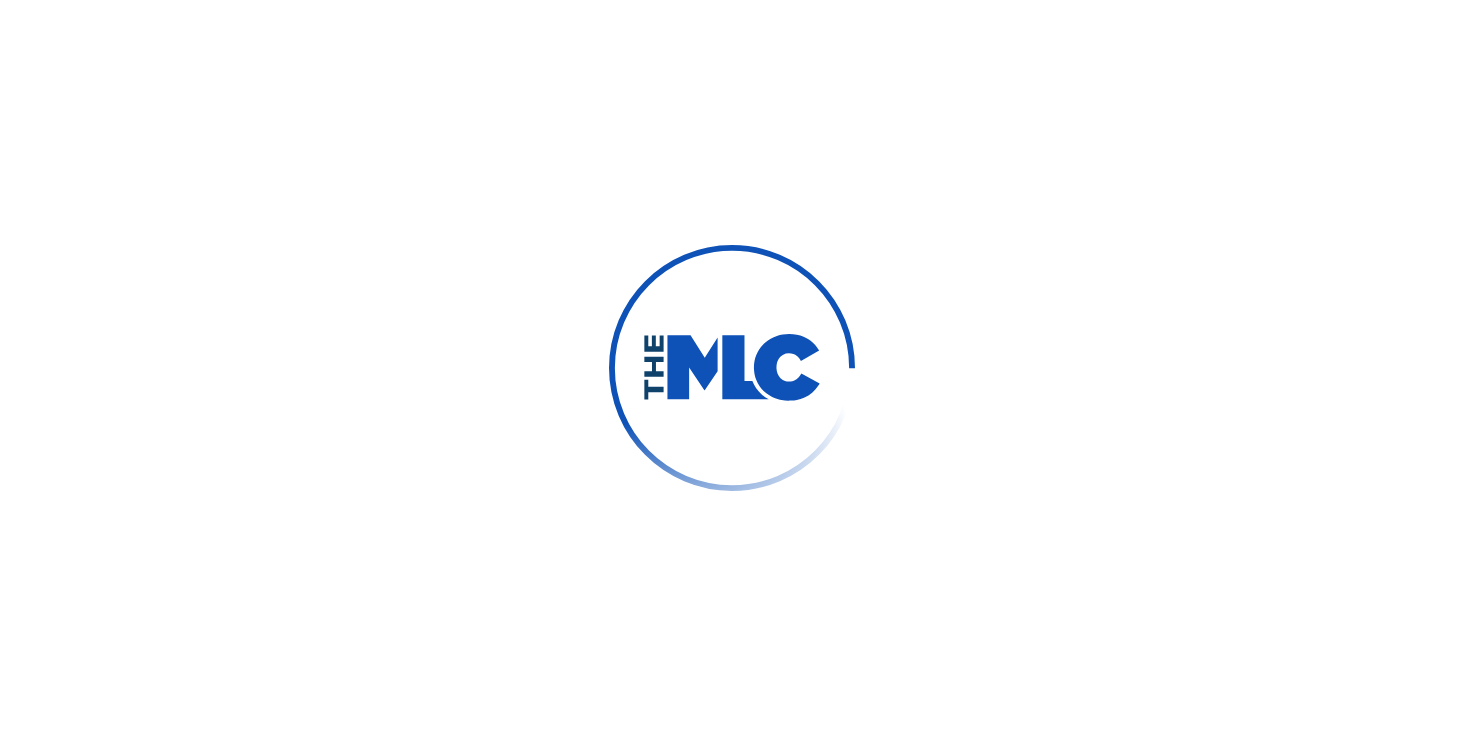scroll, scrollTop: 0, scrollLeft: 0, axis: both 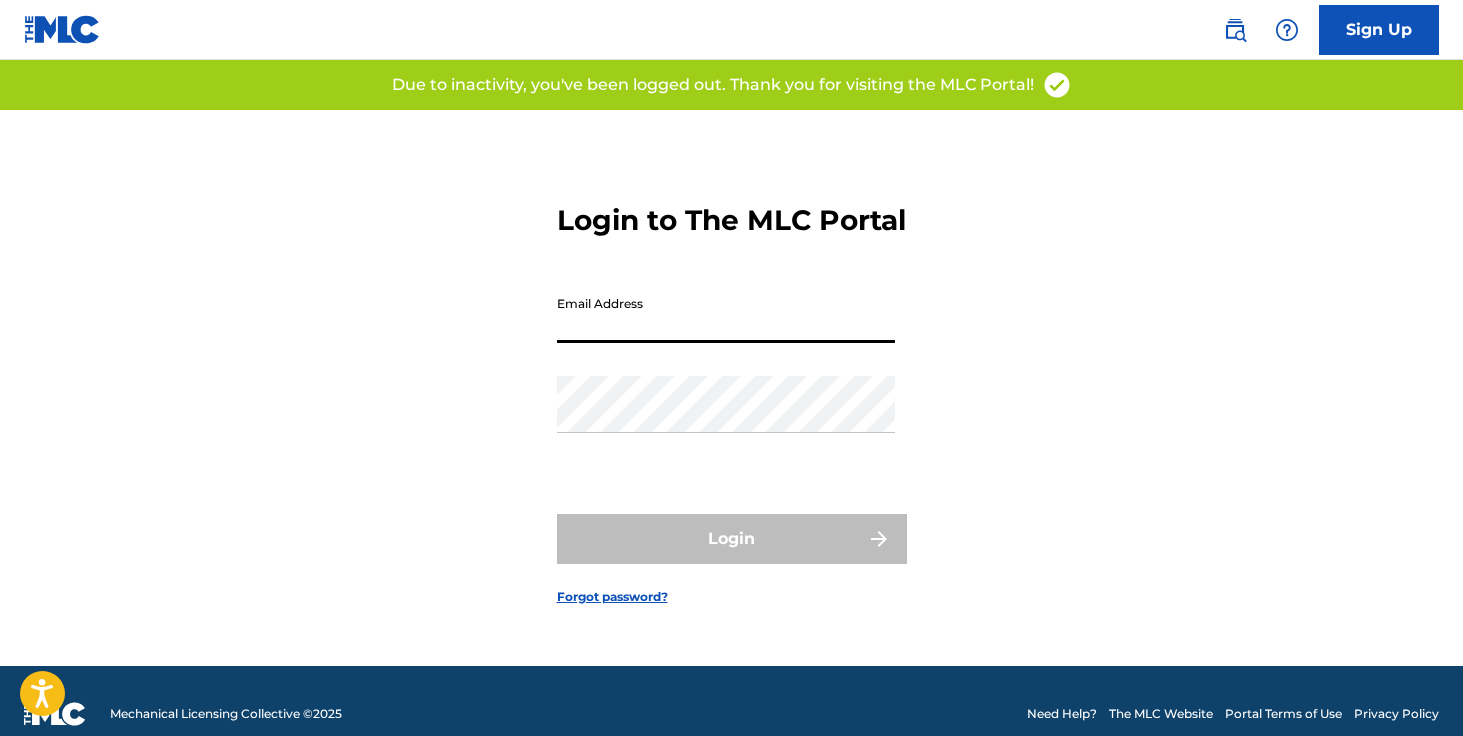 click on "Email Address" at bounding box center [726, 314] 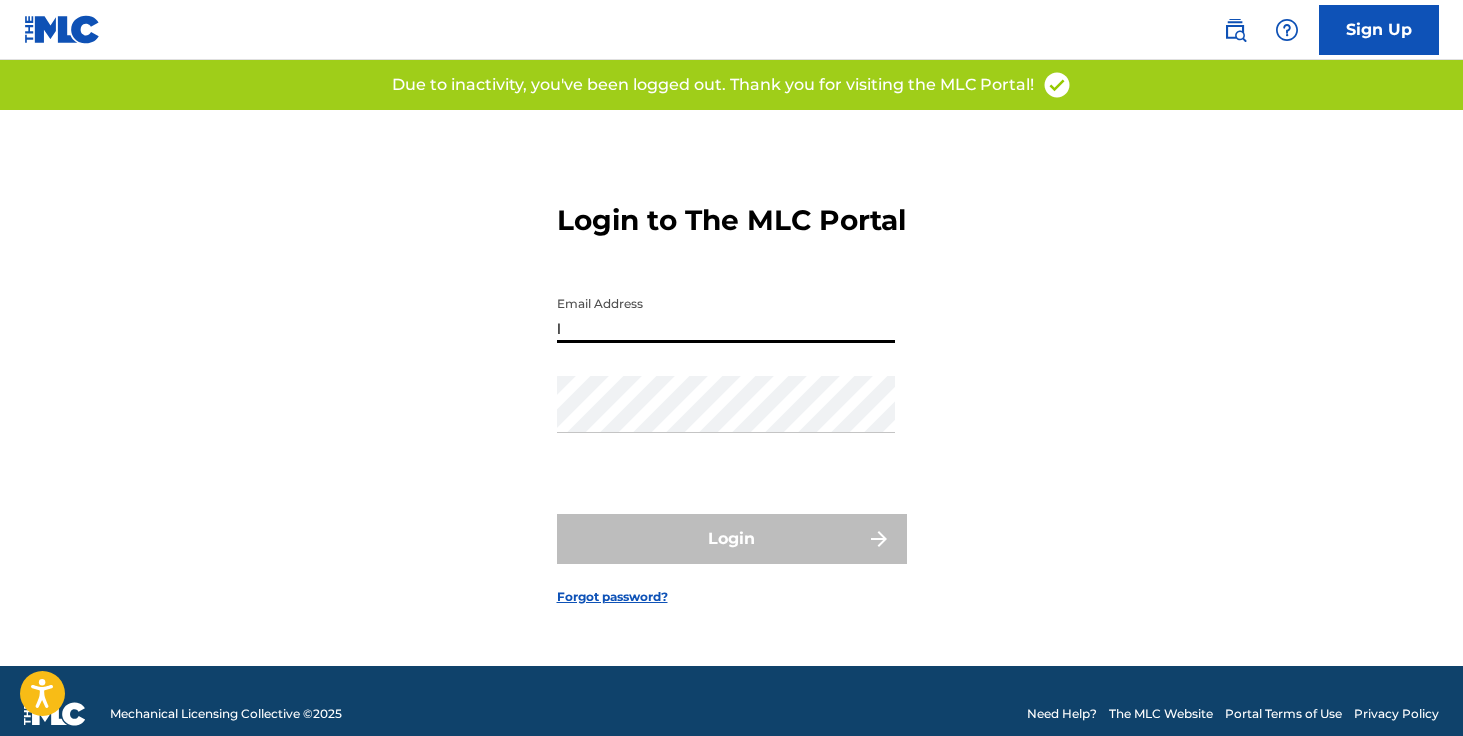 type on "licensing@[EXAMPLE.COM]" 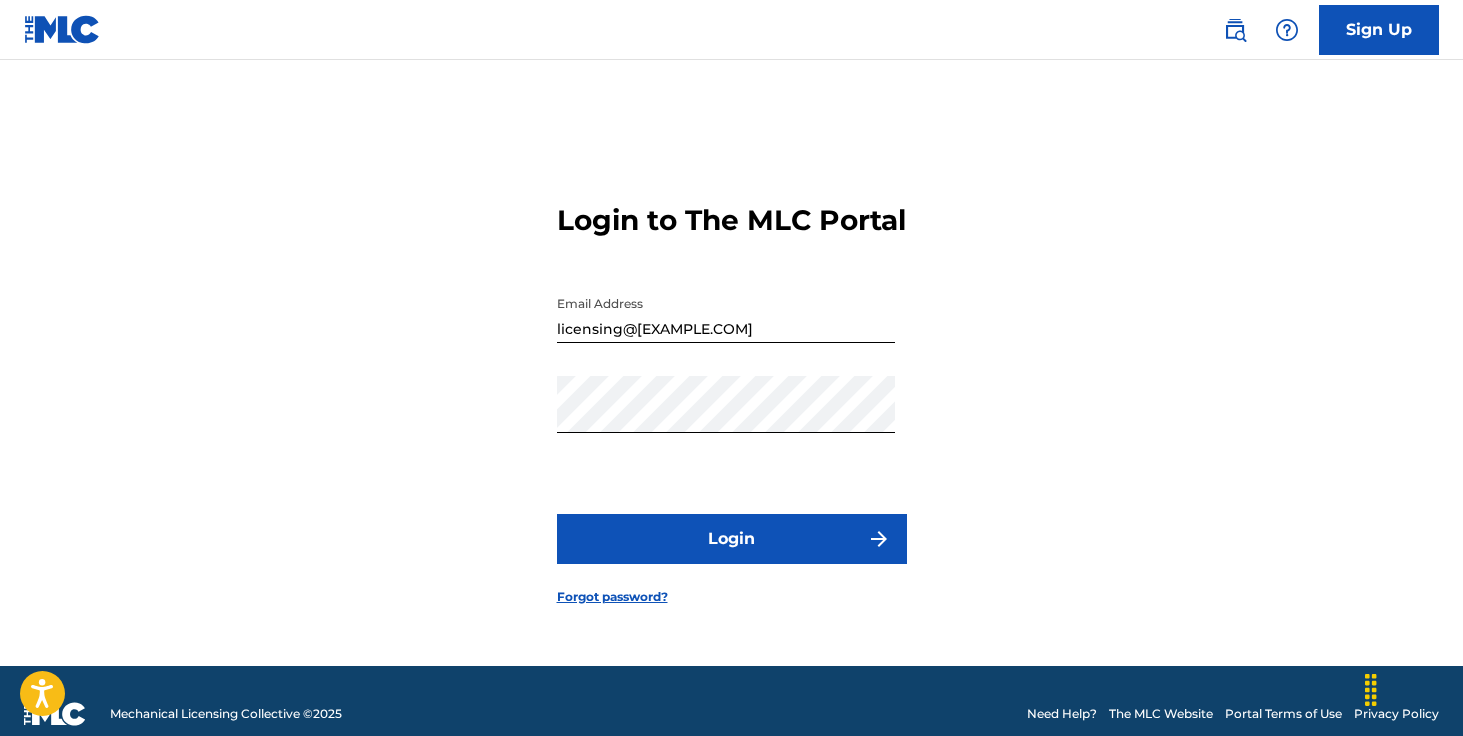 click on "Login" at bounding box center [732, 539] 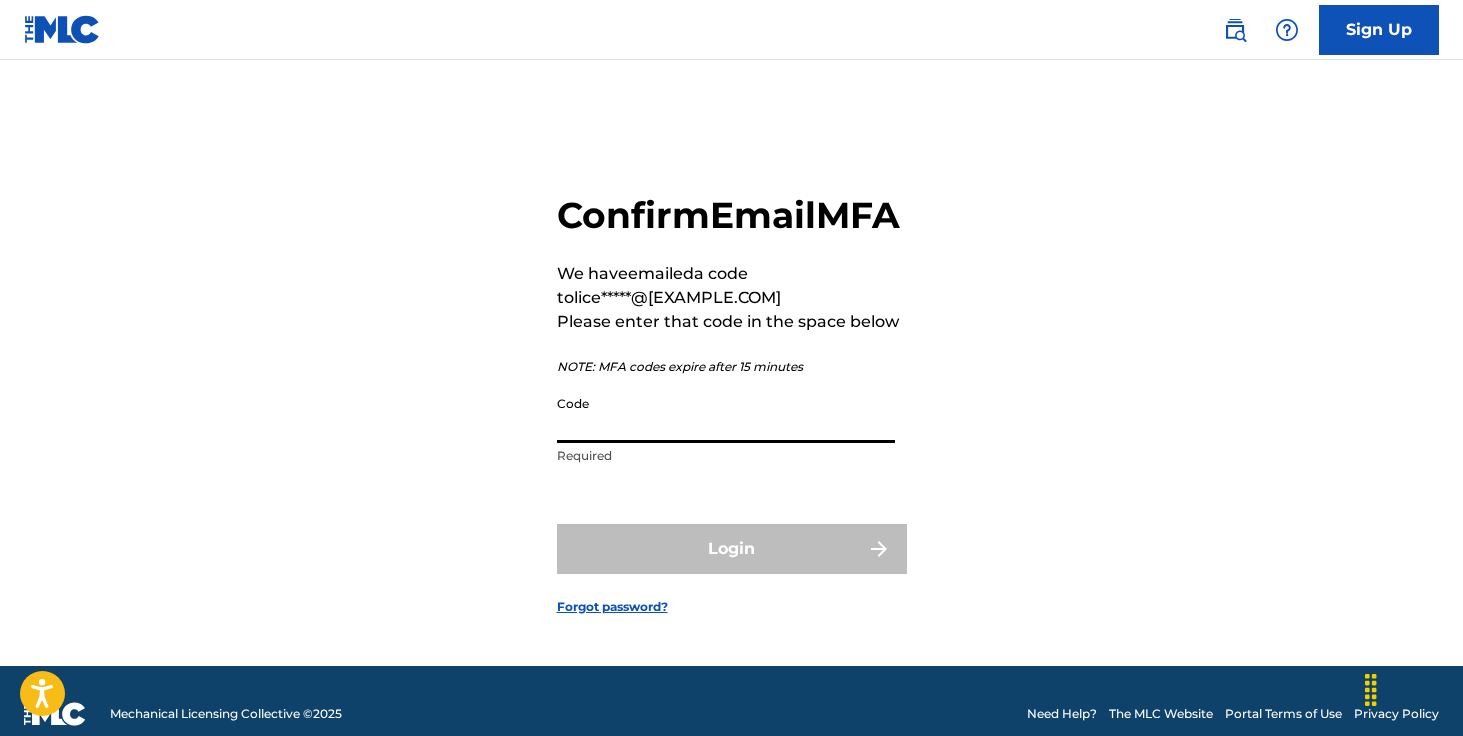 click on "Code" at bounding box center [726, 414] 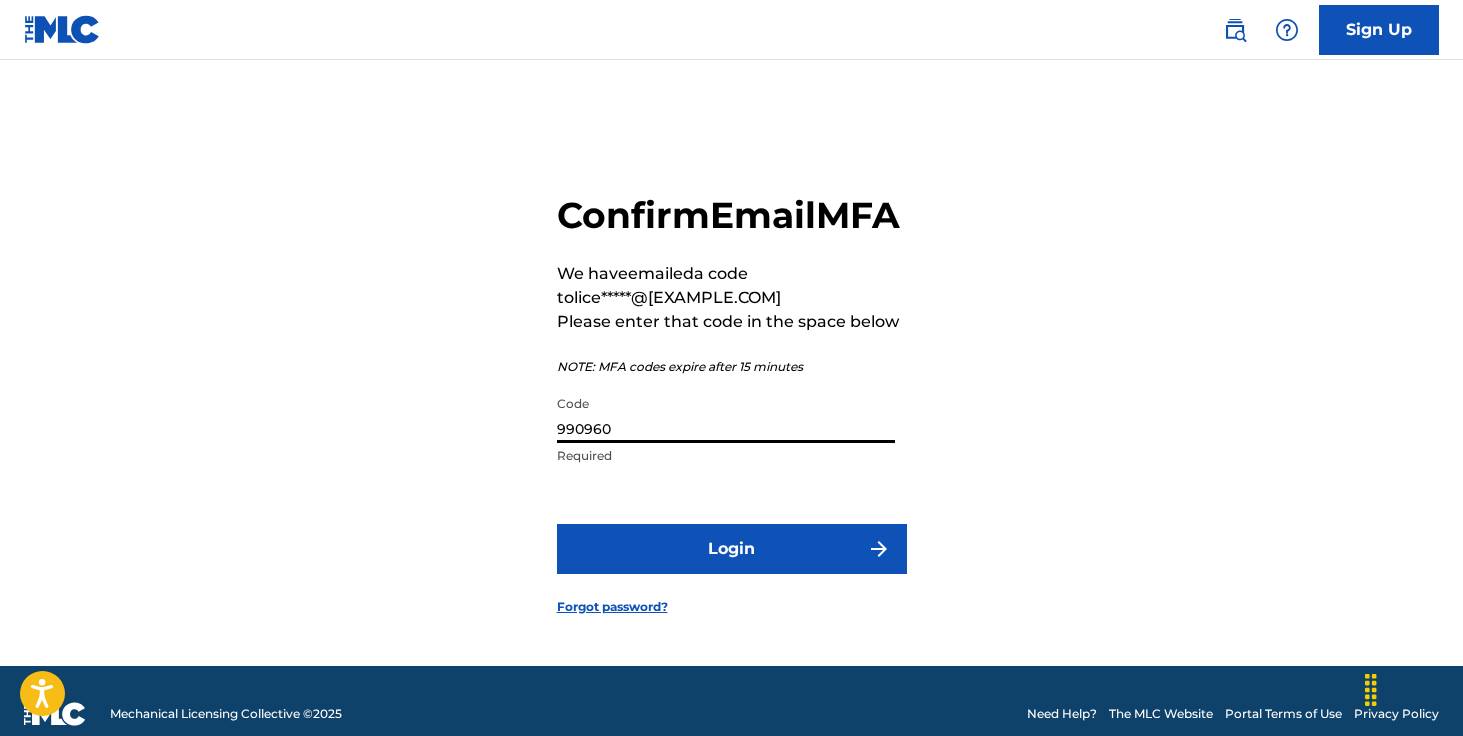 type on "990960" 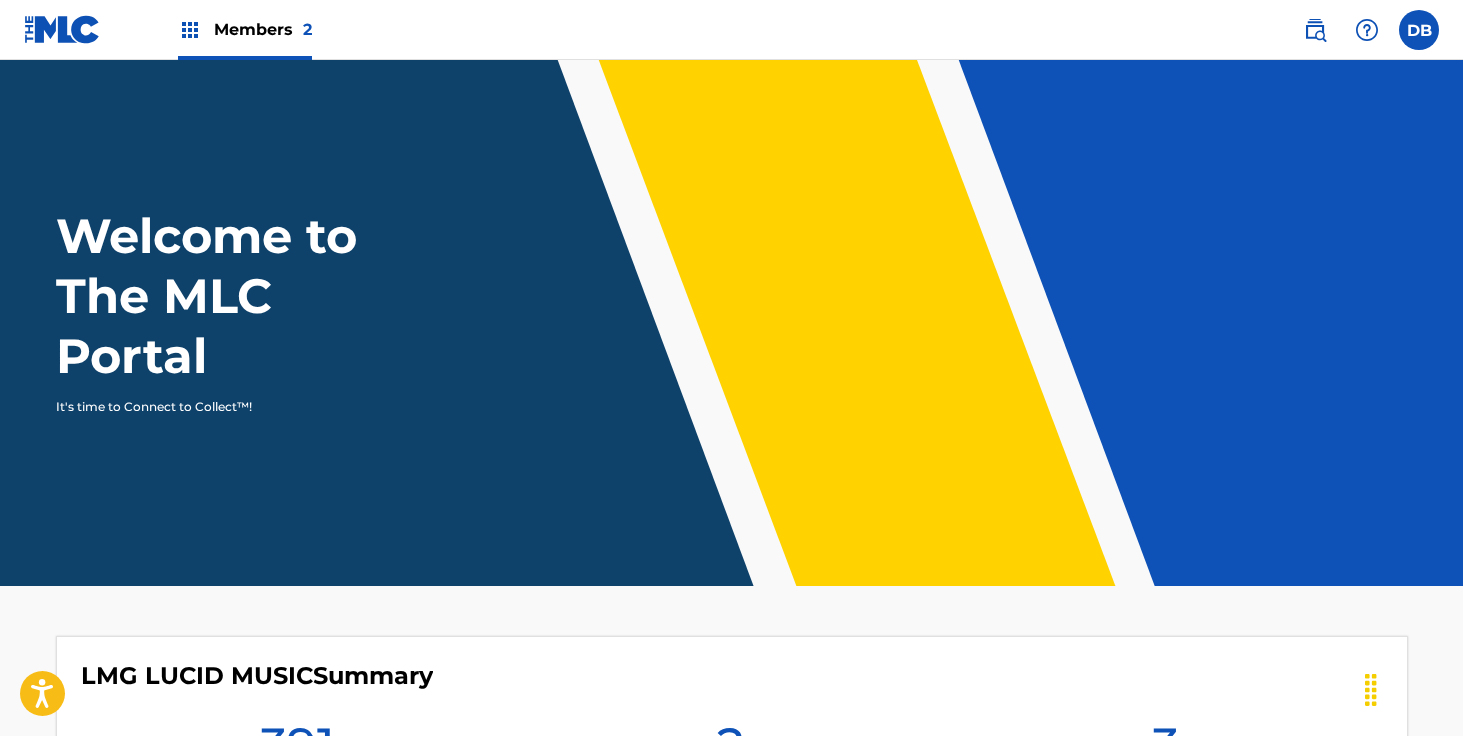 scroll, scrollTop: 0, scrollLeft: 0, axis: both 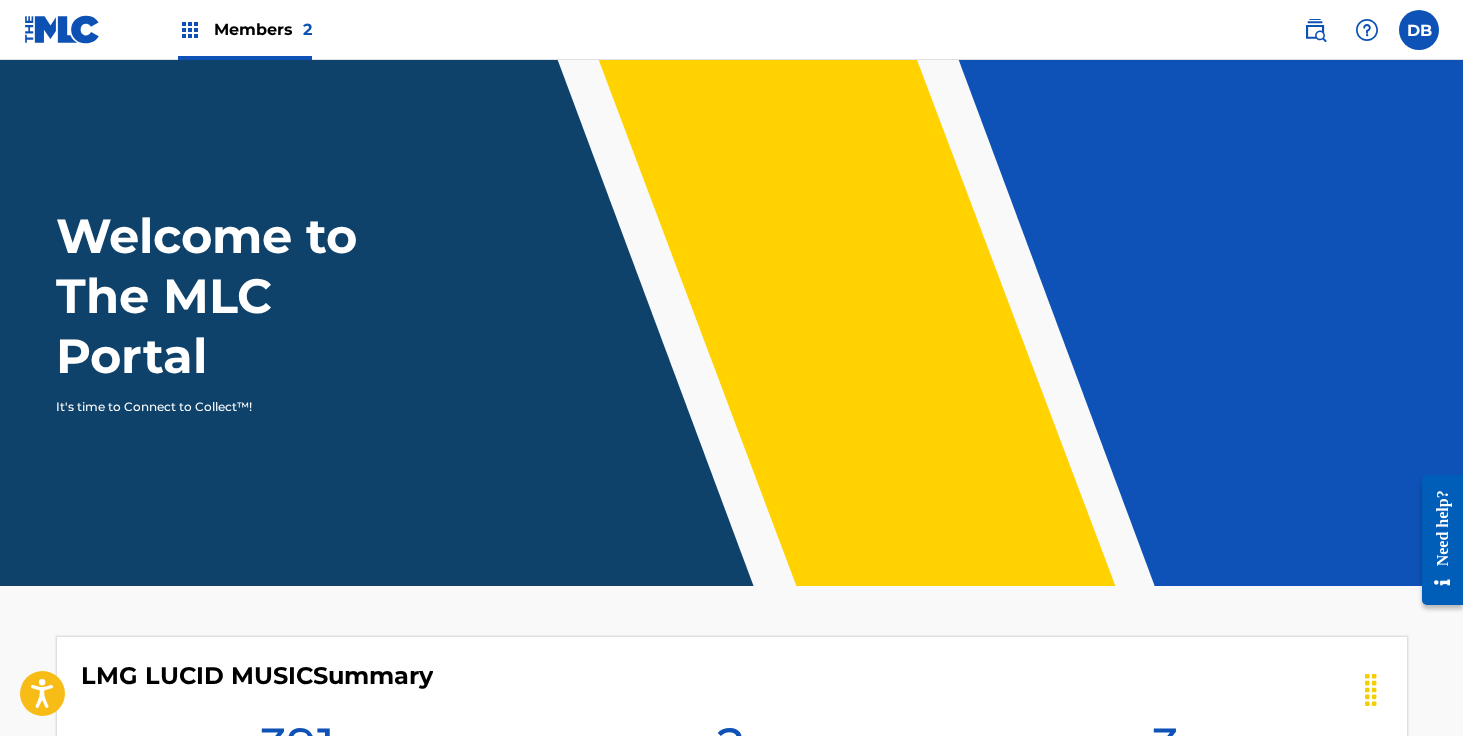 click on "Members    2" at bounding box center [263, 29] 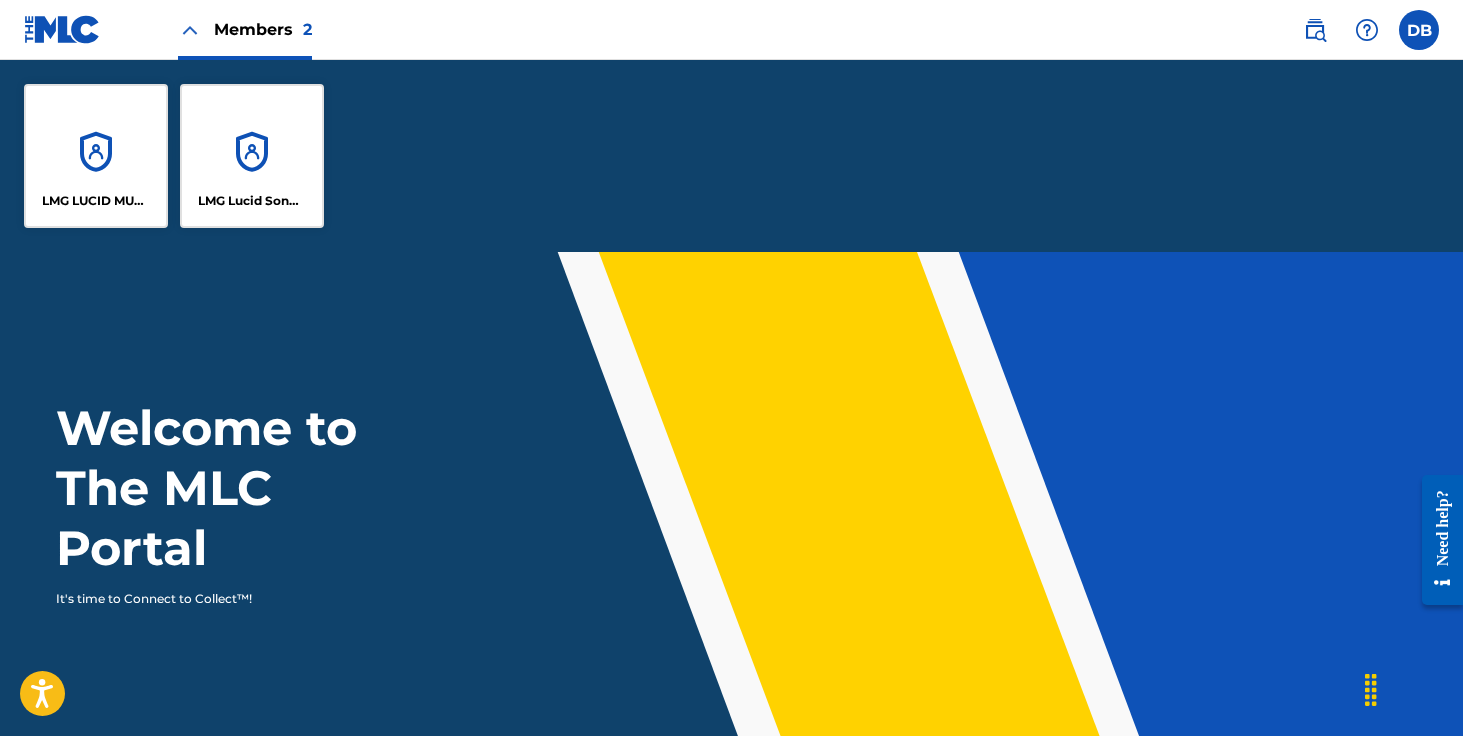 click on "LMG LUCID MUSIC" at bounding box center (96, 156) 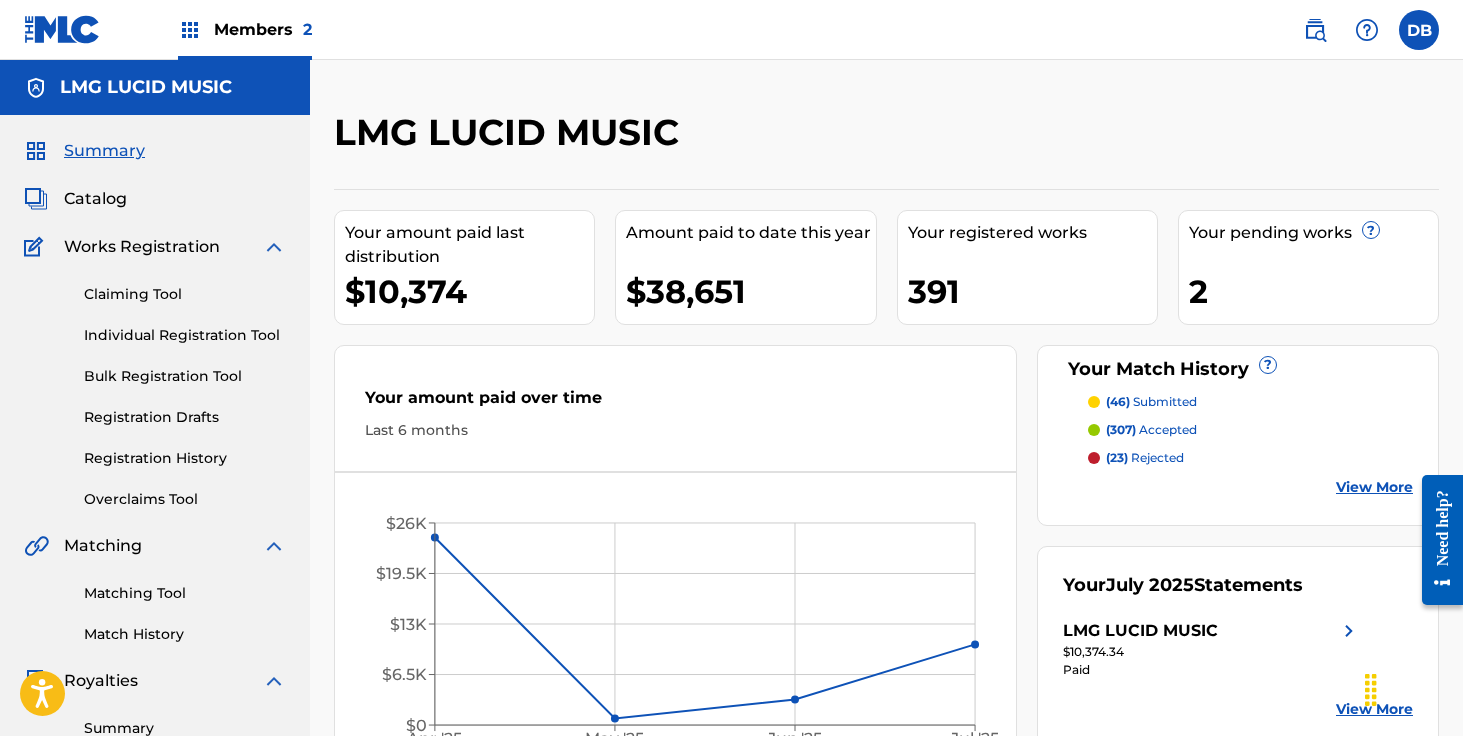 click at bounding box center [1315, 30] 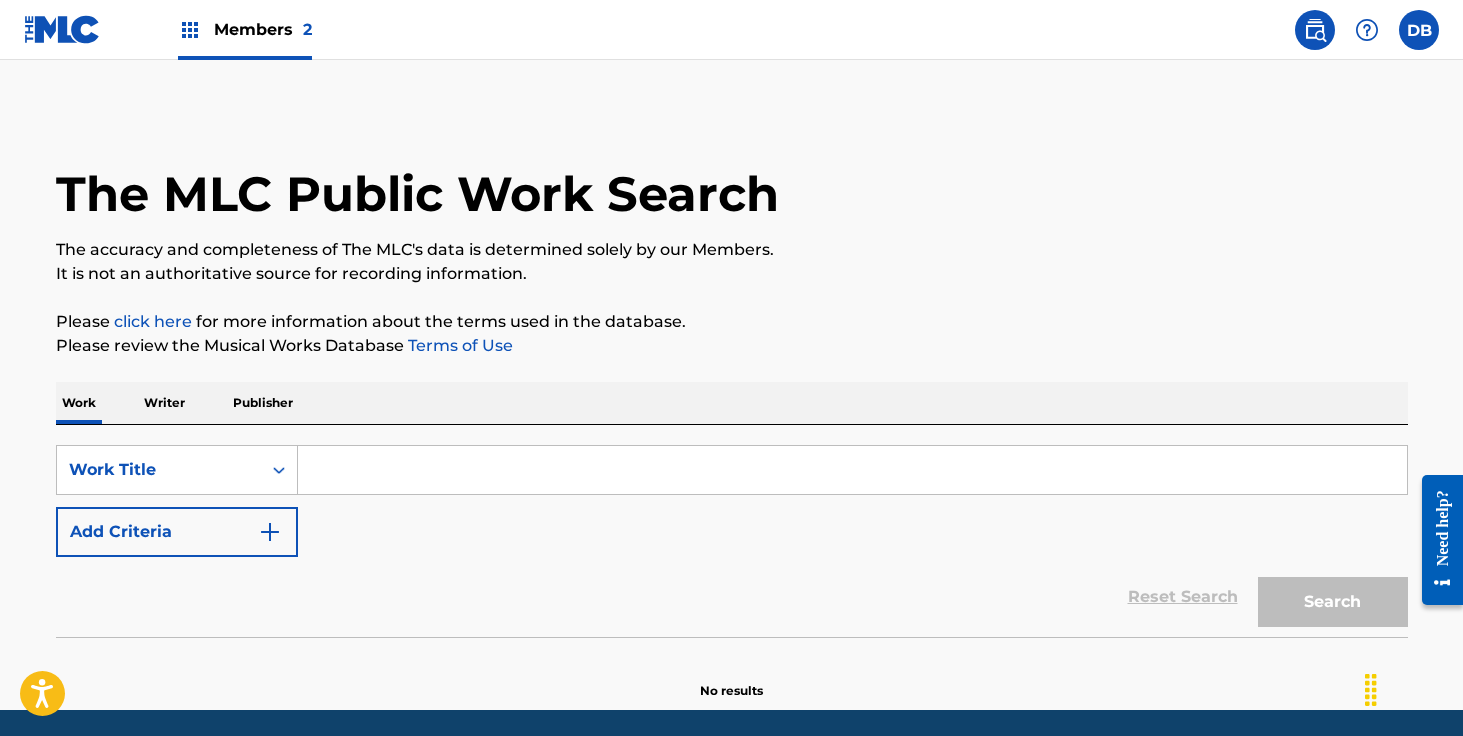 click at bounding box center [852, 470] 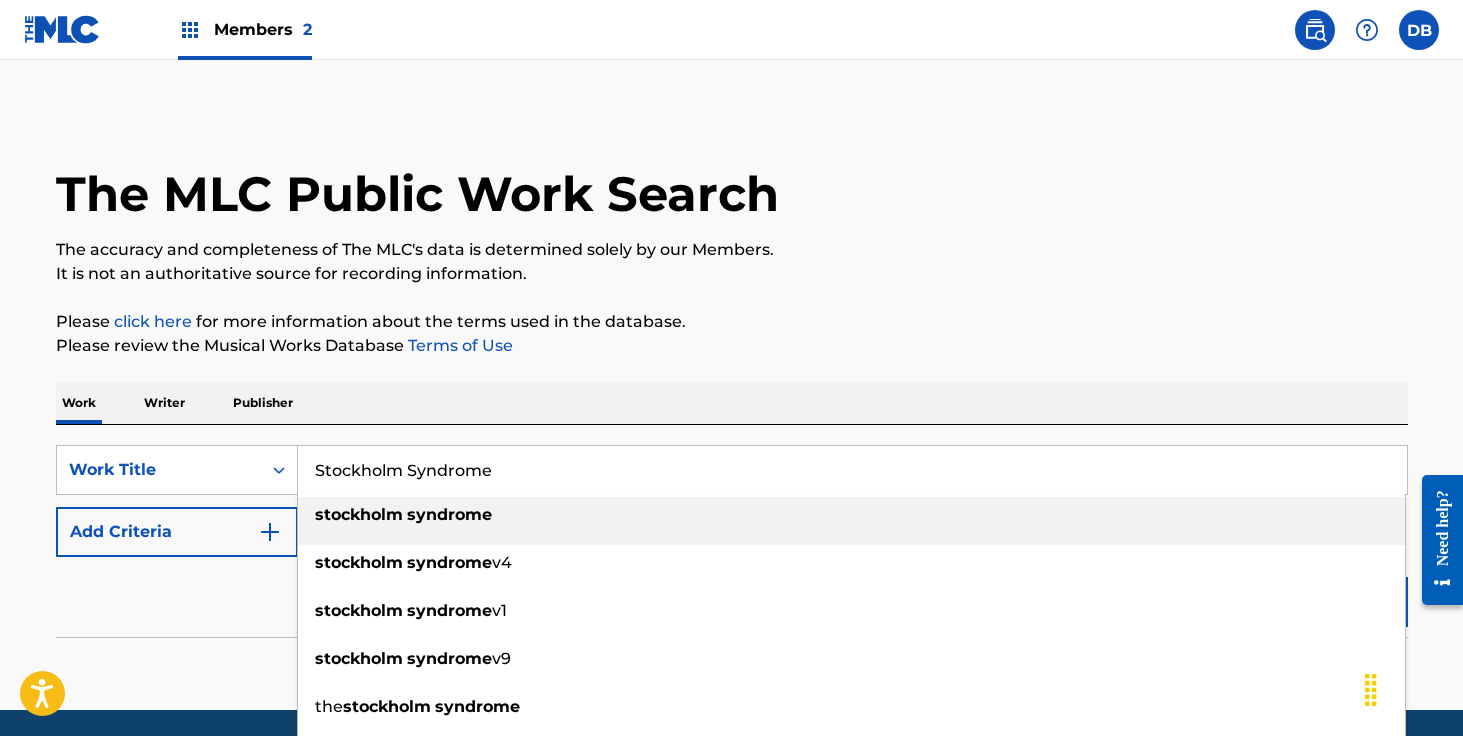 type on "Stockholm Syndrome" 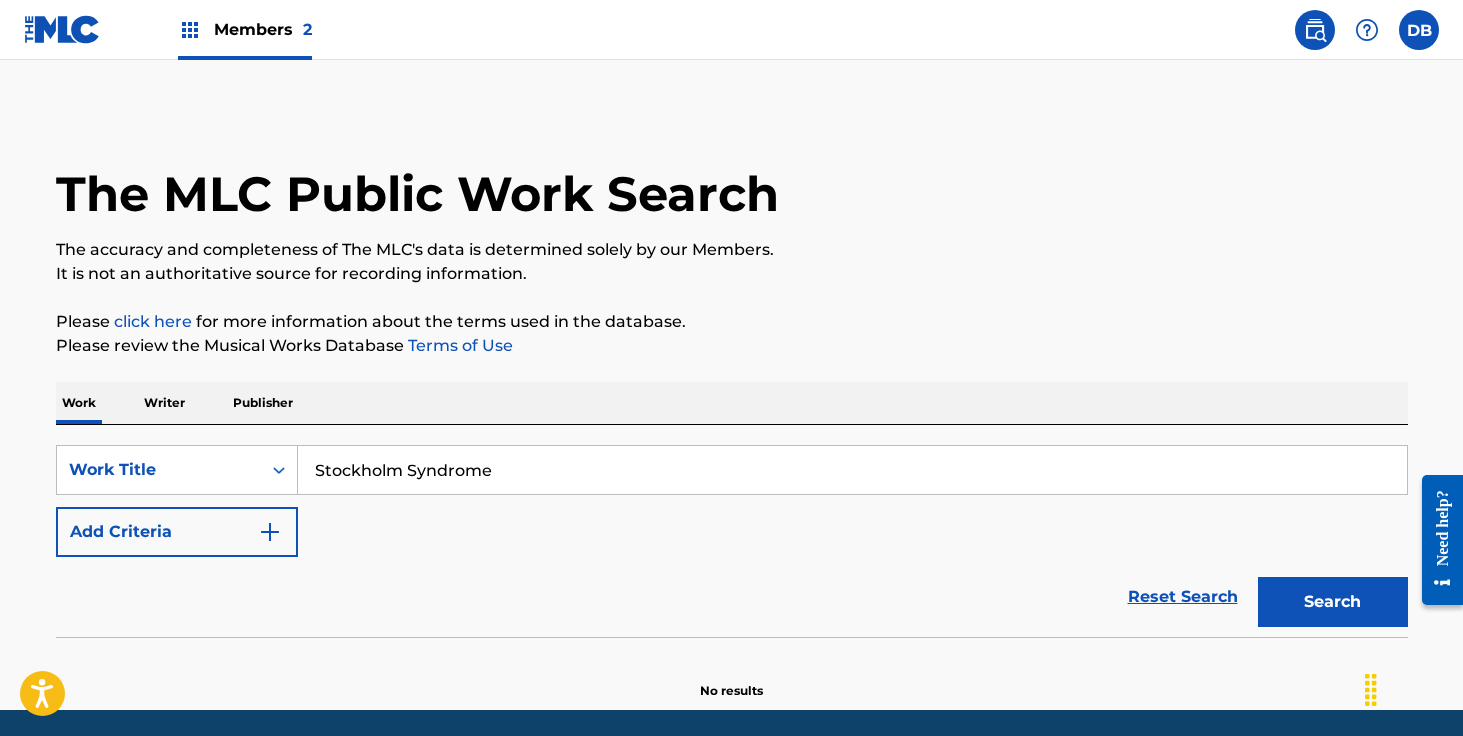 click on "Add Criteria" at bounding box center (177, 532) 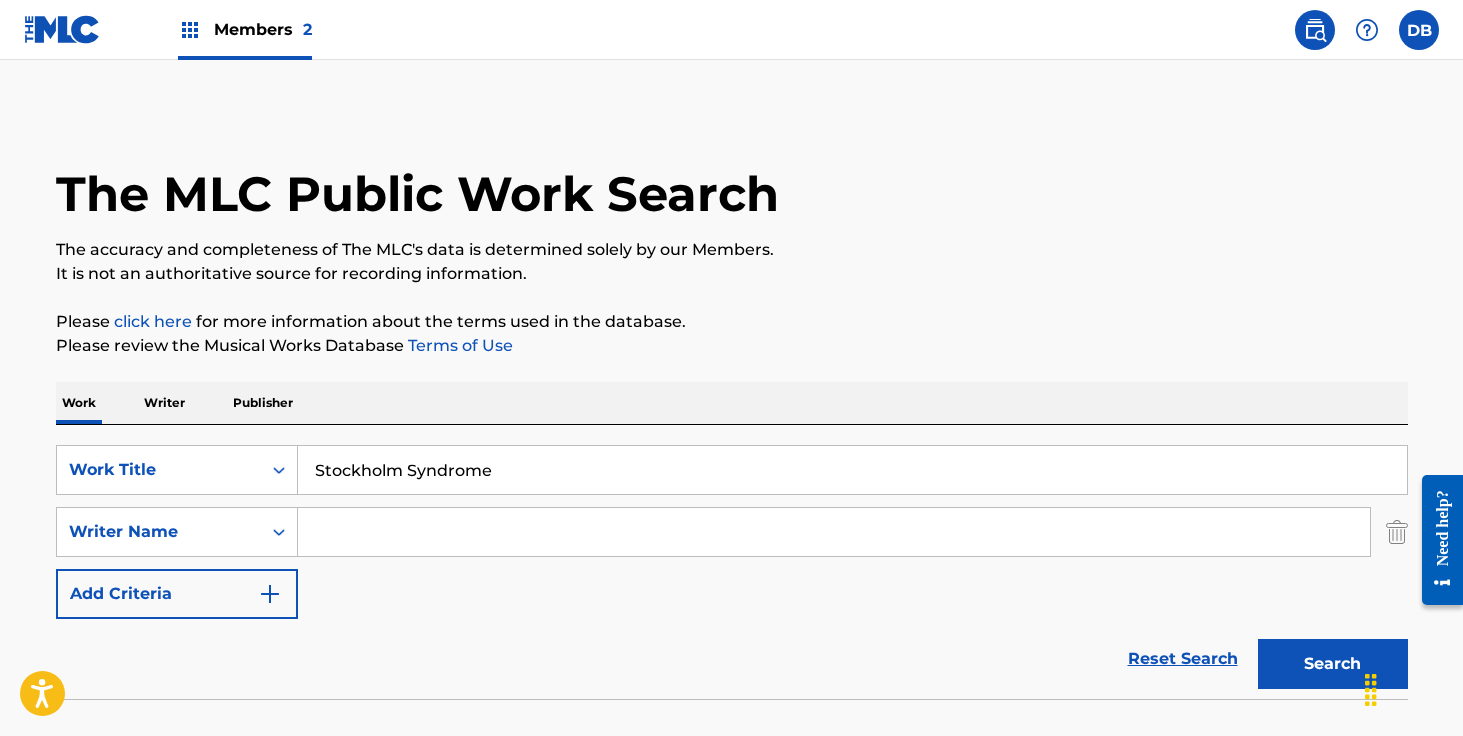 click at bounding box center (834, 532) 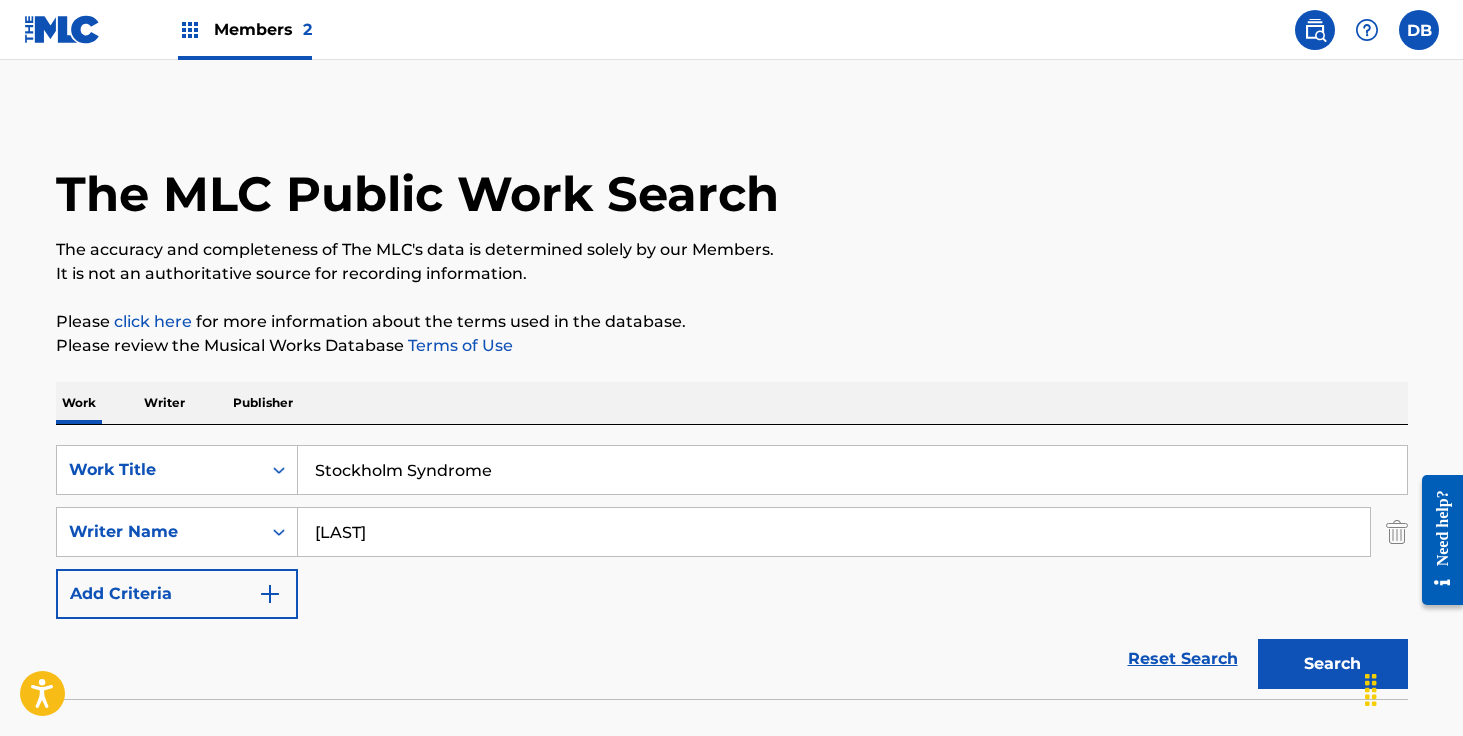 type on "[LAST]" 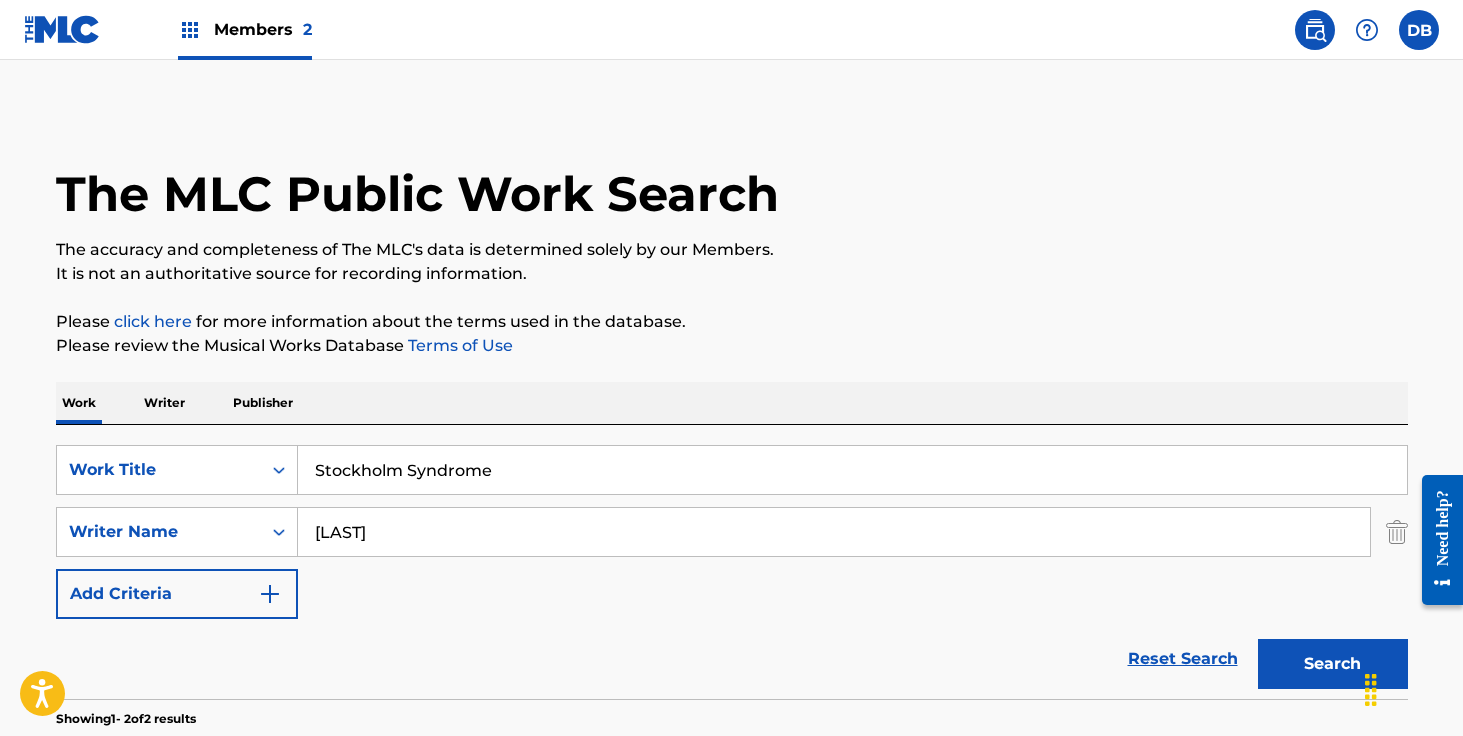 click on "SearchWithCriteria71f7e105-829b-4389-bd2e-2ee8bfd126b3 Work Title Stockholm Syndrome SearchWithCriteria727d71b1-d891-4868-9cf8-3d7abb754507 Writer Name [LAST] Add Criteria" at bounding box center [732, 532] 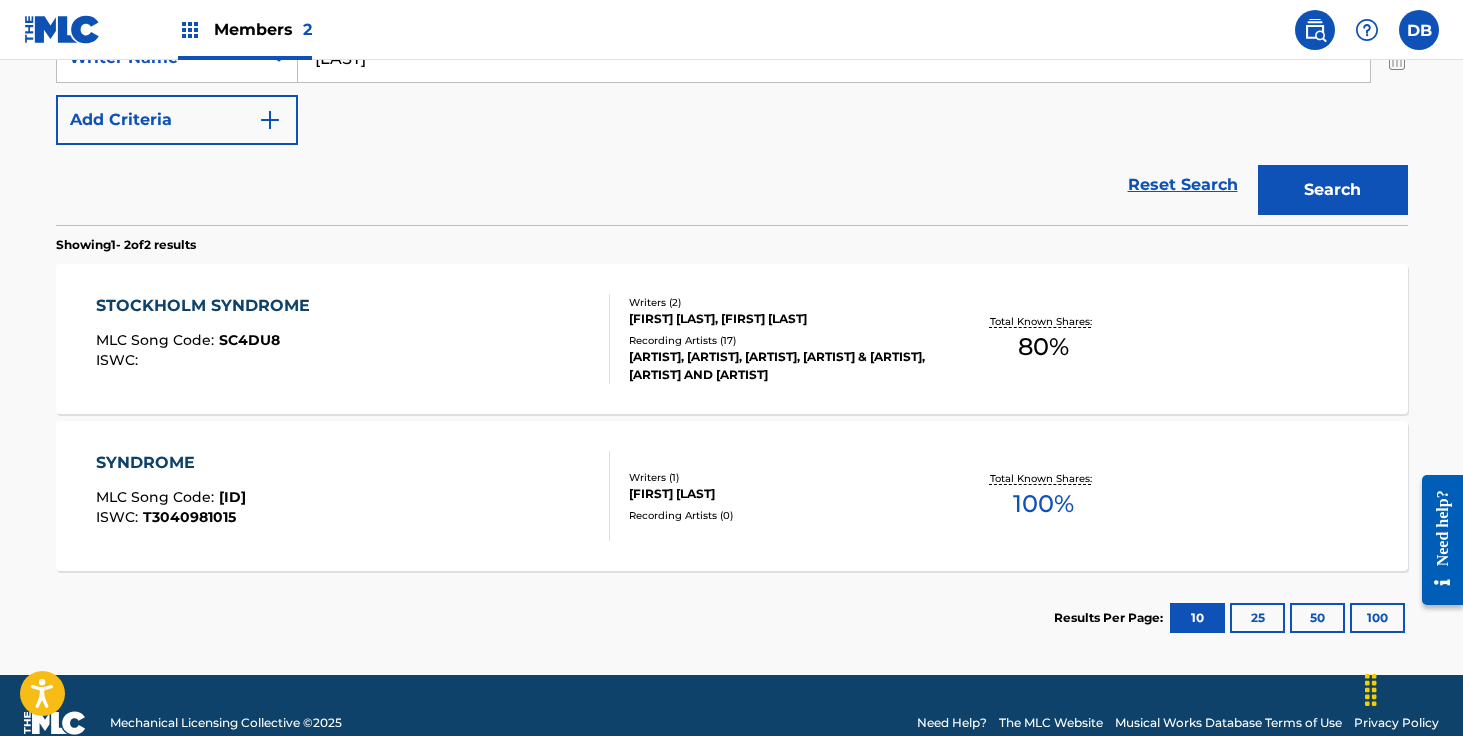 scroll, scrollTop: 444, scrollLeft: 0, axis: vertical 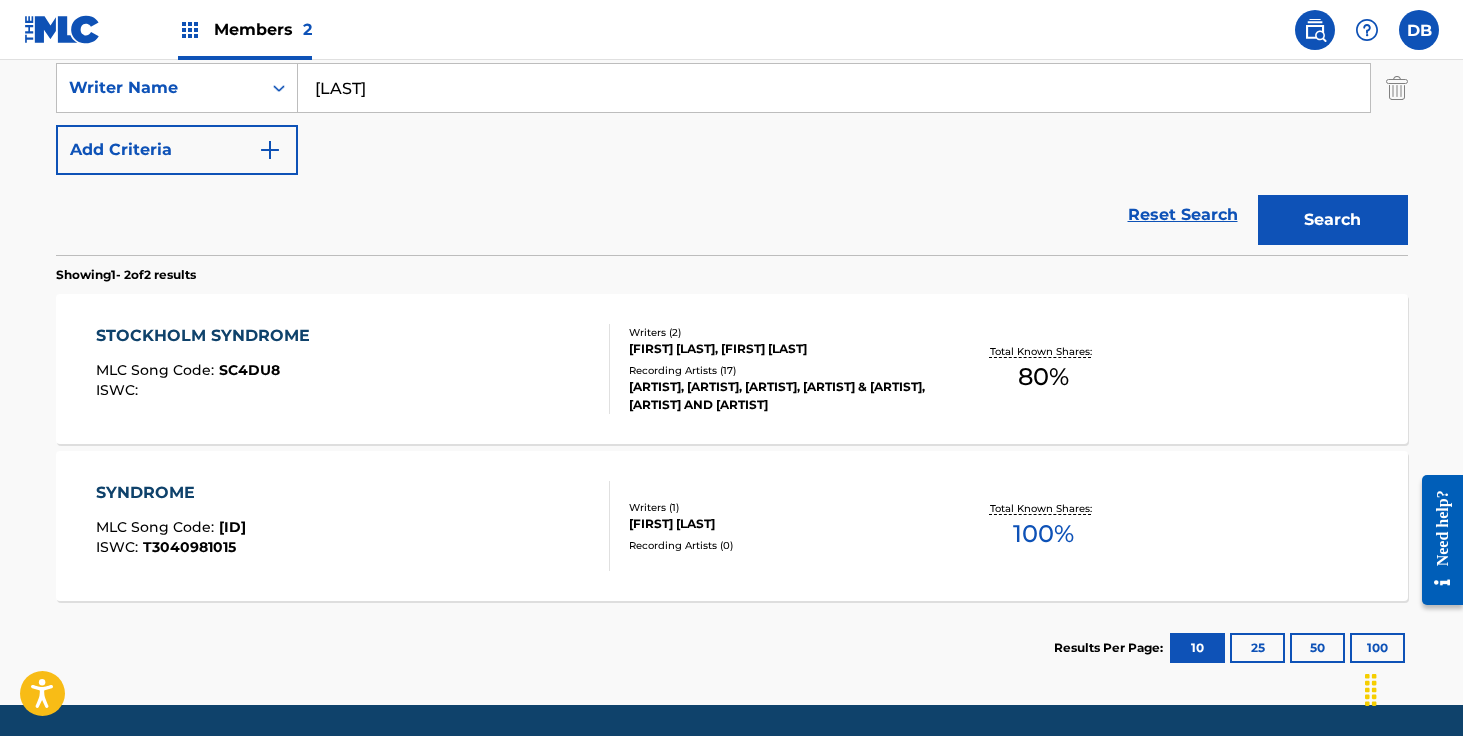 click on "[ARTIST], [ARTIST], [ARTIST], [ARTIST] & [ARTIST], [ARTIST] AND [ARTIST]" at bounding box center (780, 396) 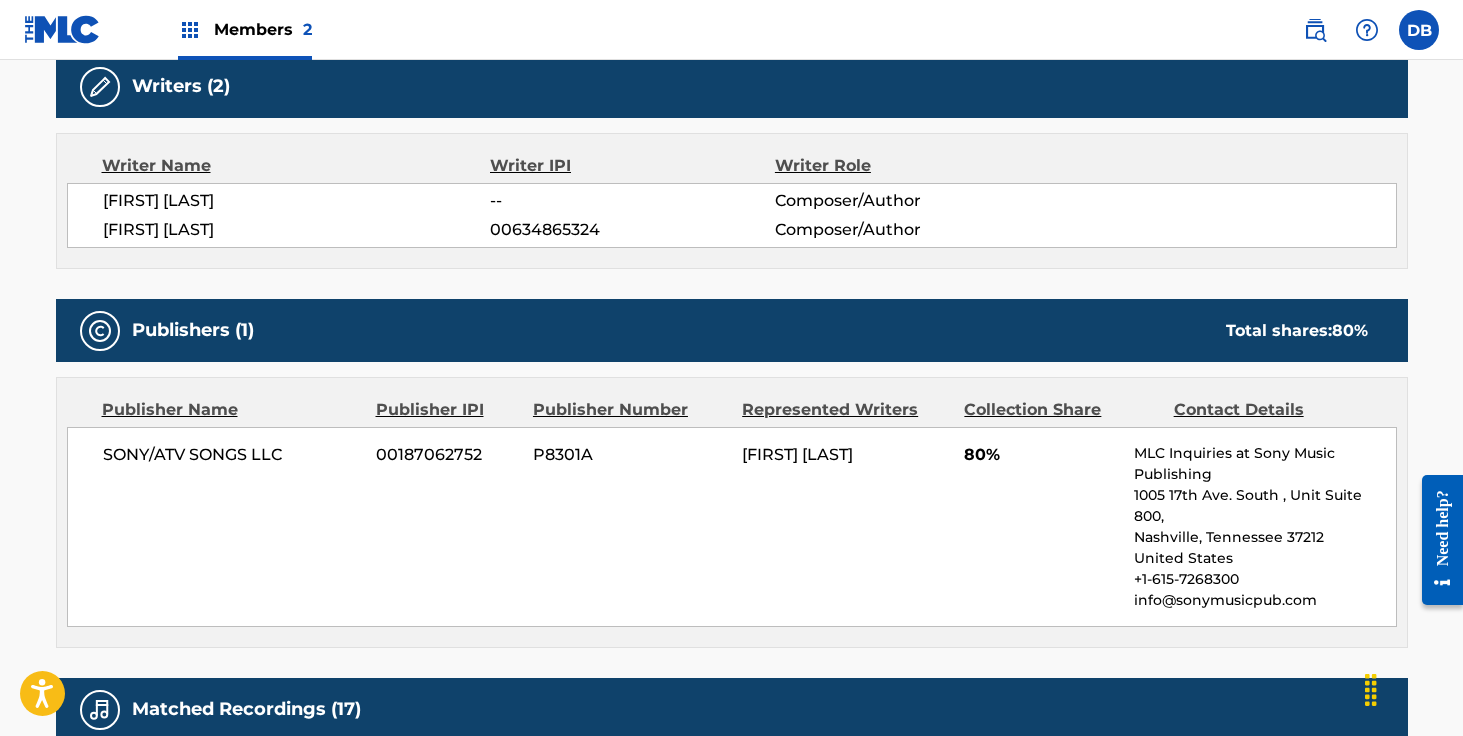 scroll, scrollTop: 629, scrollLeft: 0, axis: vertical 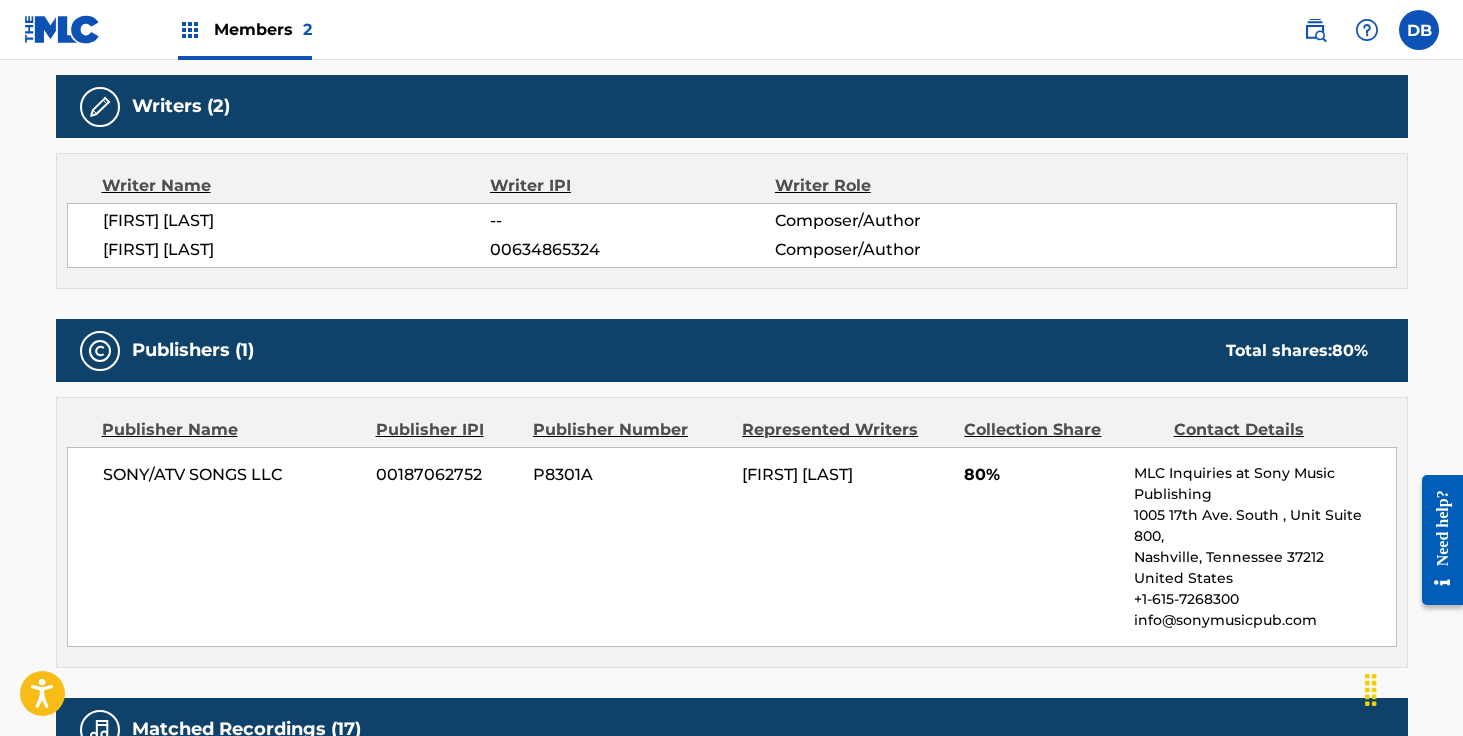 click on "Members    2 DB DB [FIRST]   [LAST] licensing@[EXAMPLE.COM] Profile Log out" at bounding box center [731, 30] 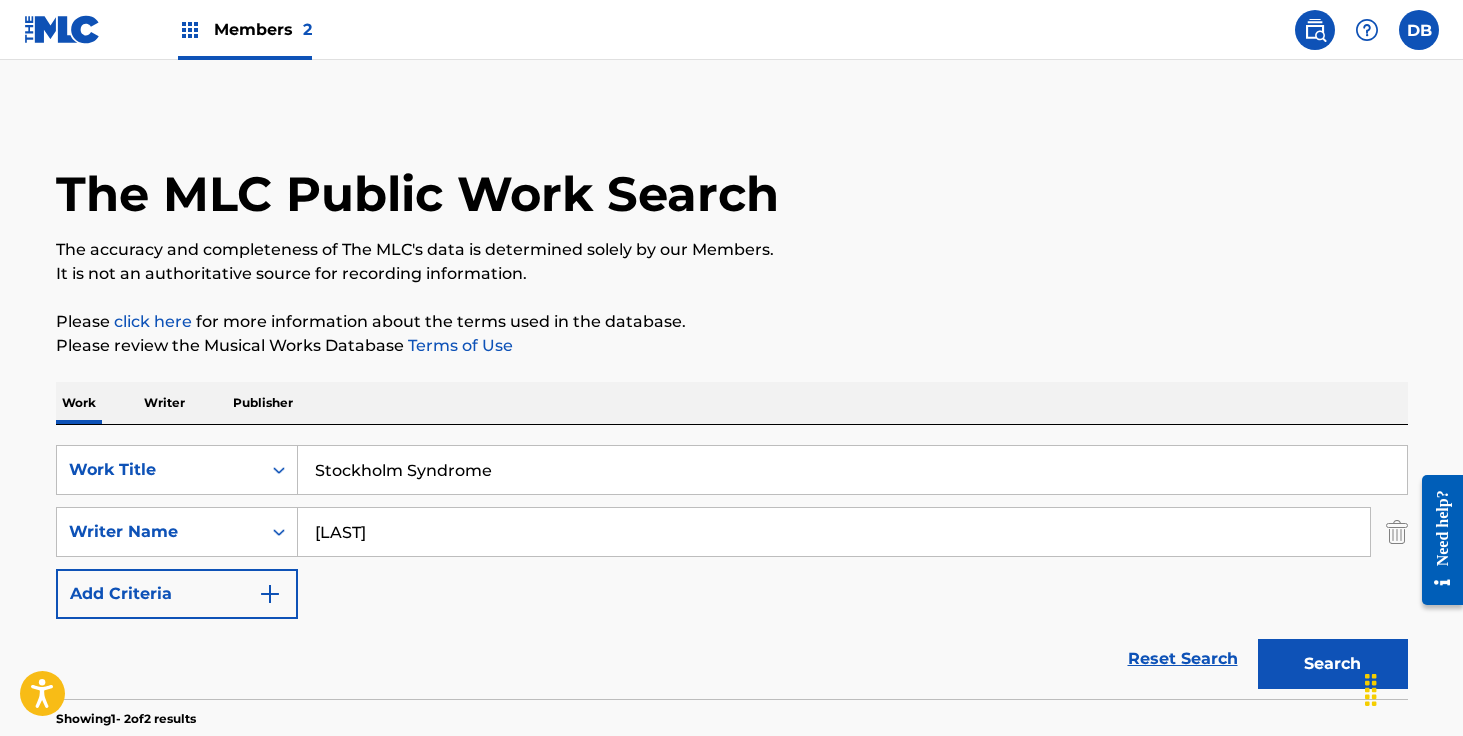 click on "Stockholm Syndrome" at bounding box center (852, 470) 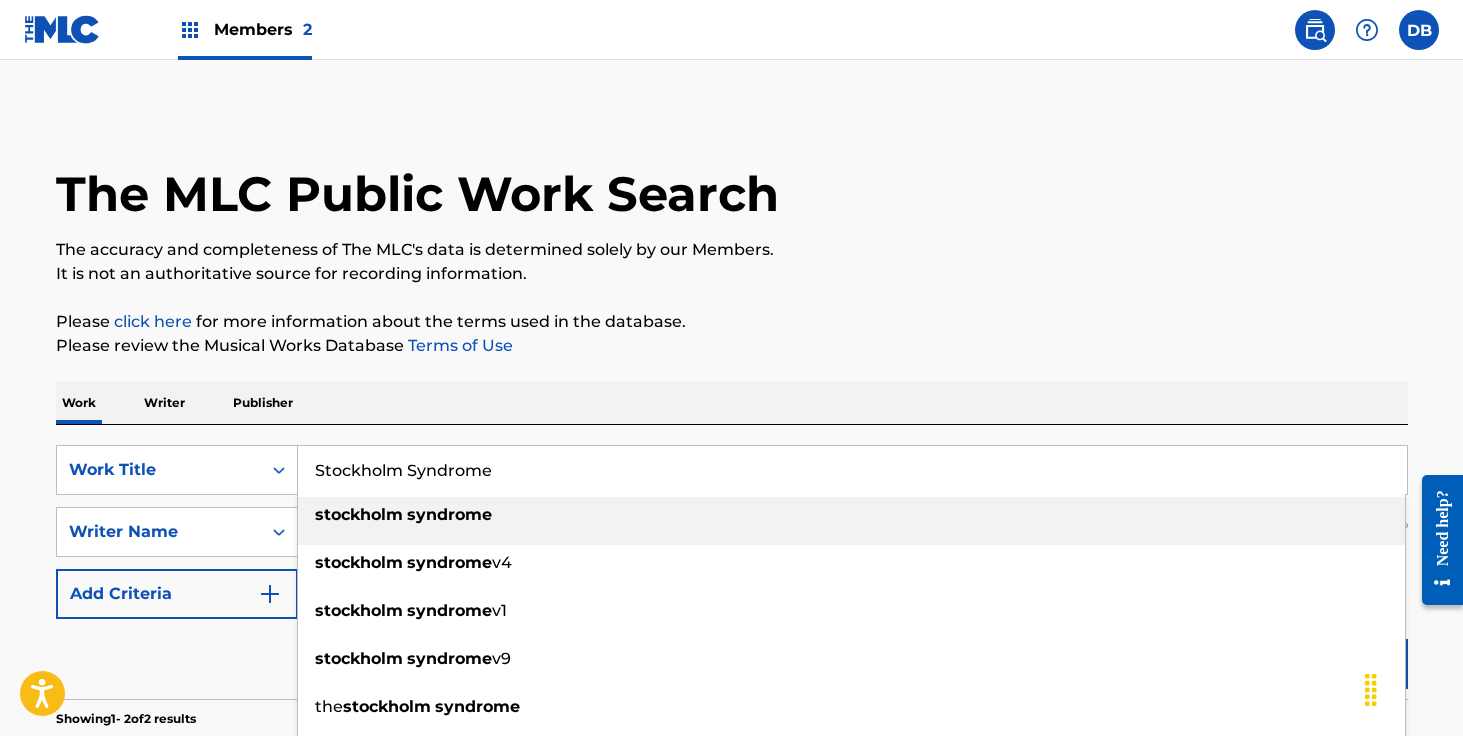 click on "Stockholm Syndrome" at bounding box center [852, 470] 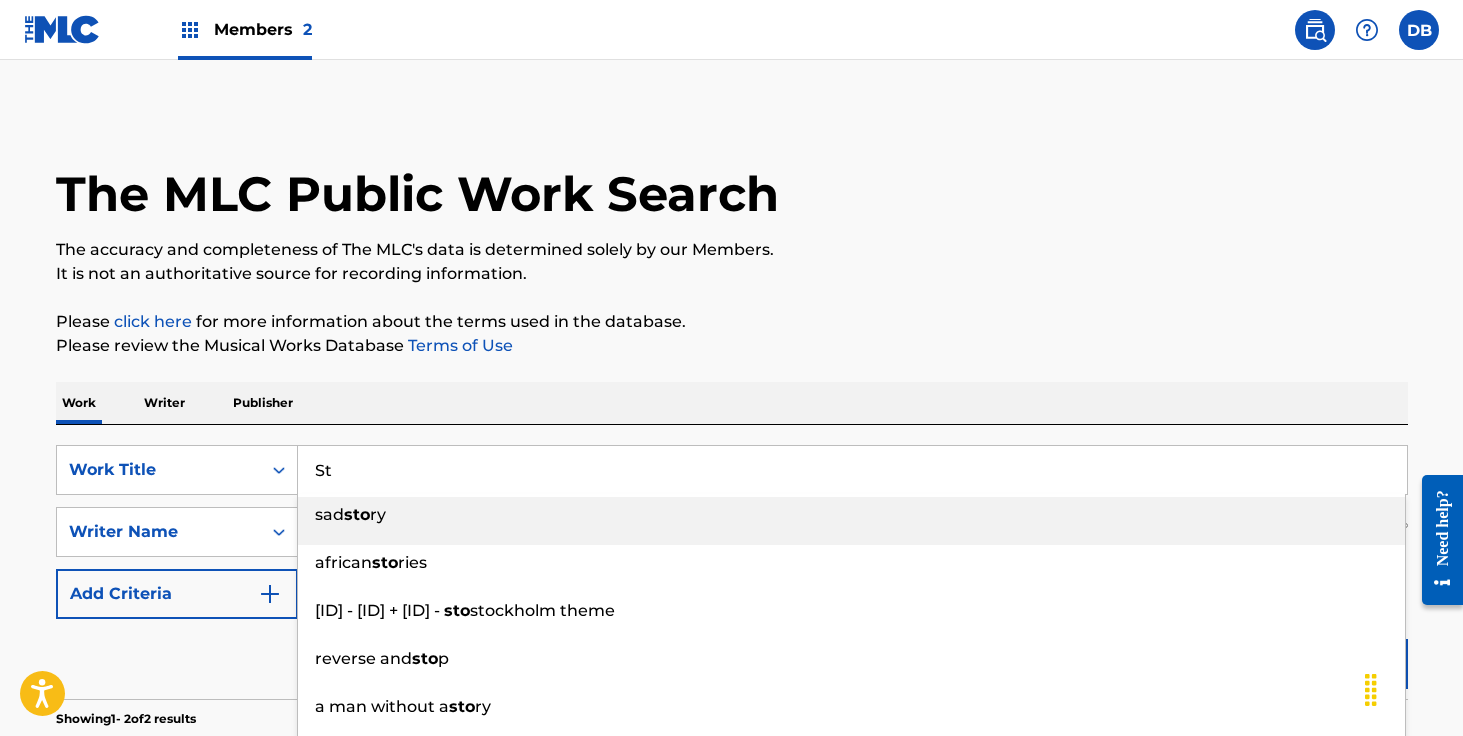 type on "S" 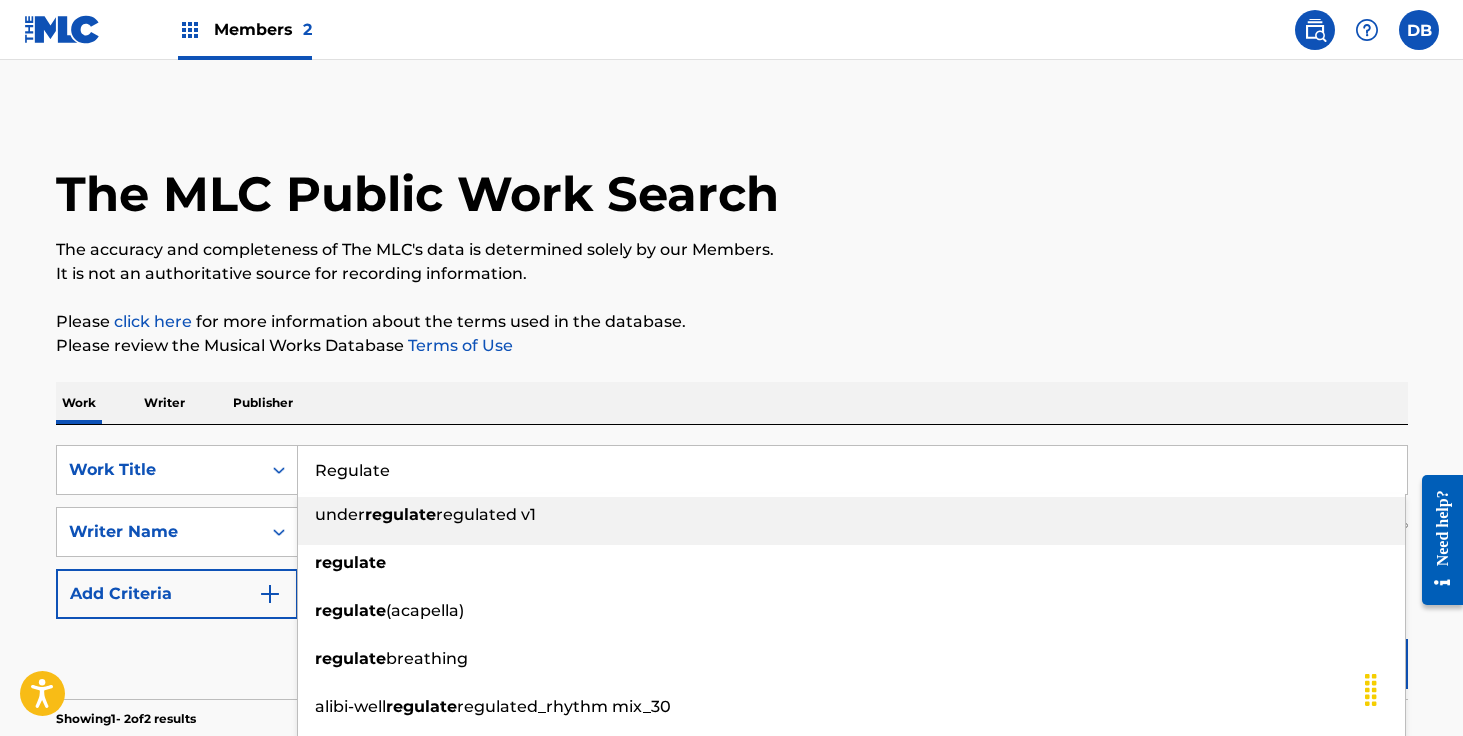 type on "Regulate" 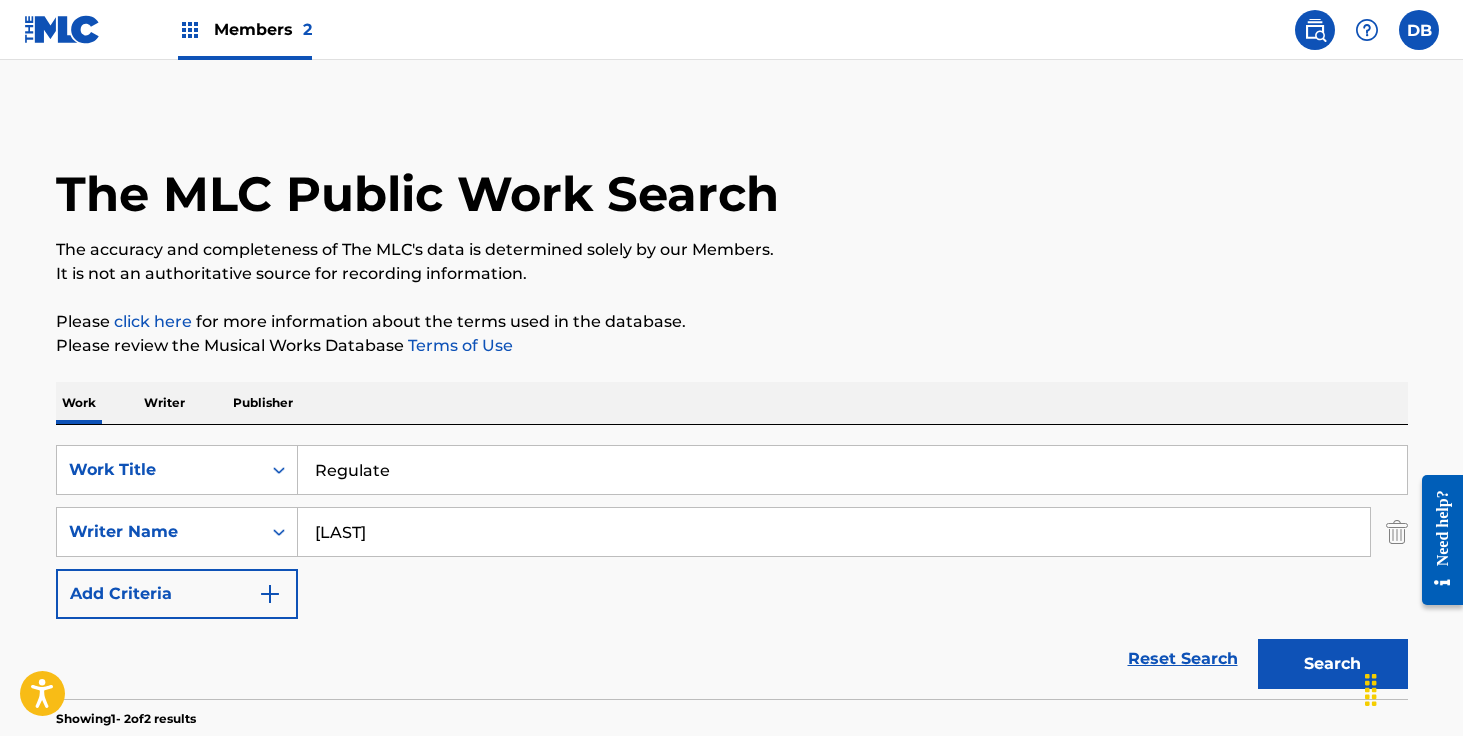click on "Work Writer Publisher" at bounding box center (732, 403) 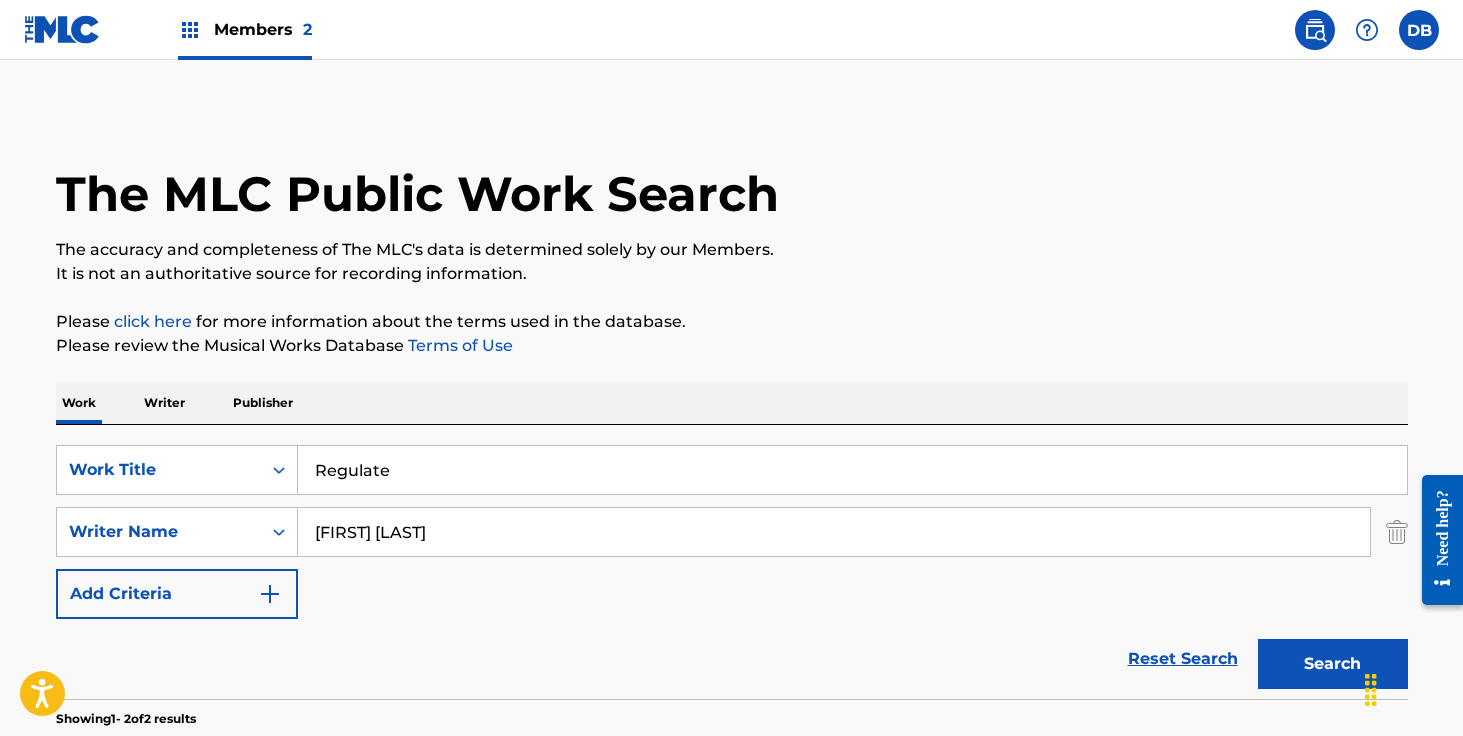 type on "[FIRST] [LAST]" 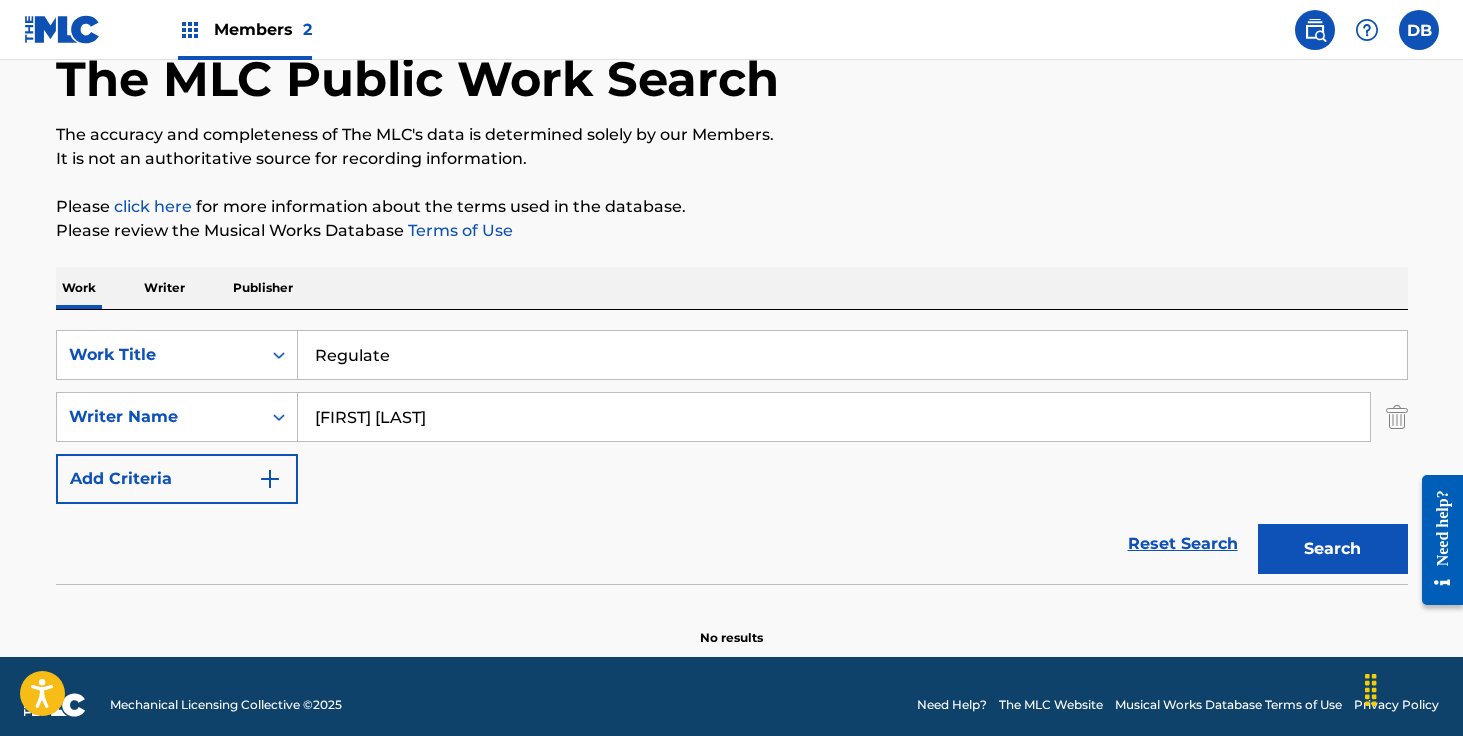 scroll, scrollTop: 132, scrollLeft: 0, axis: vertical 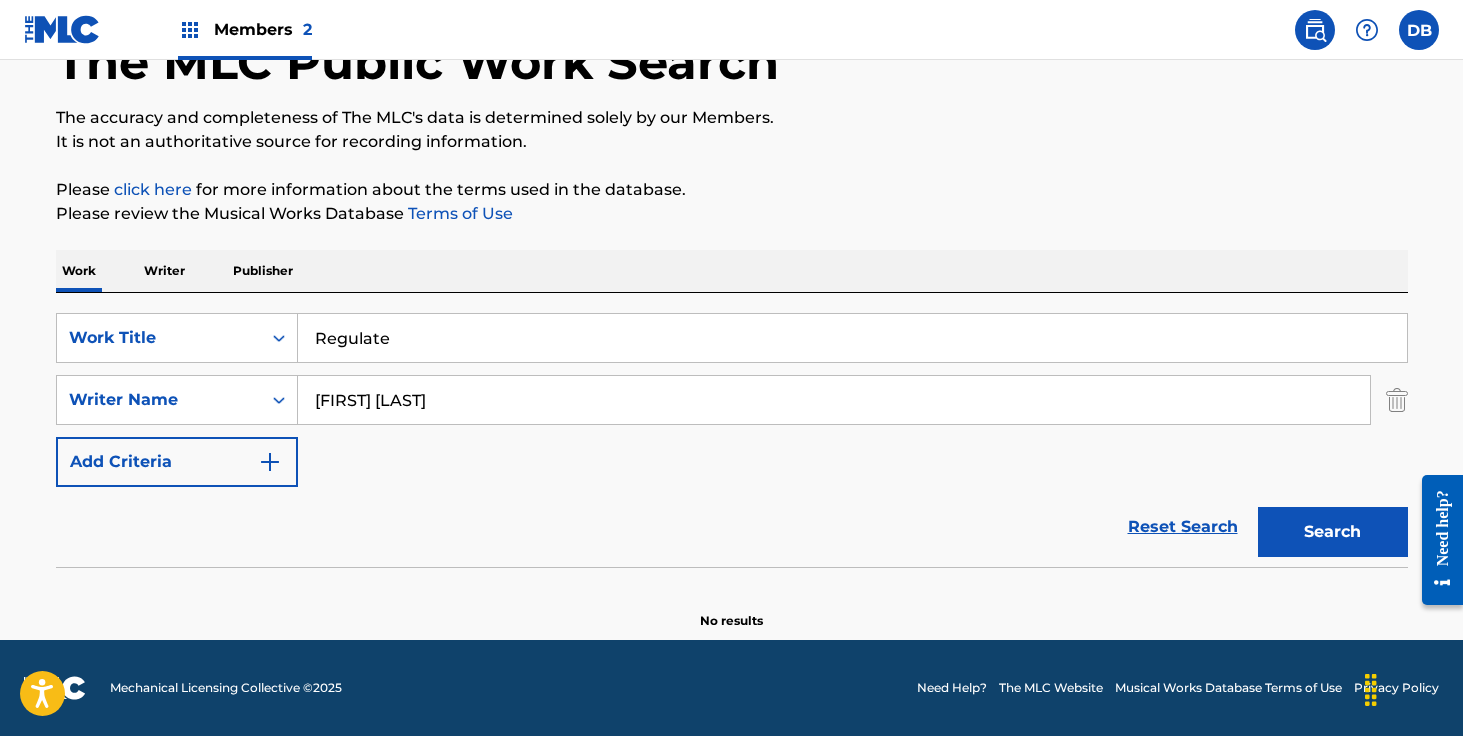 click on "Regulate" at bounding box center (852, 338) 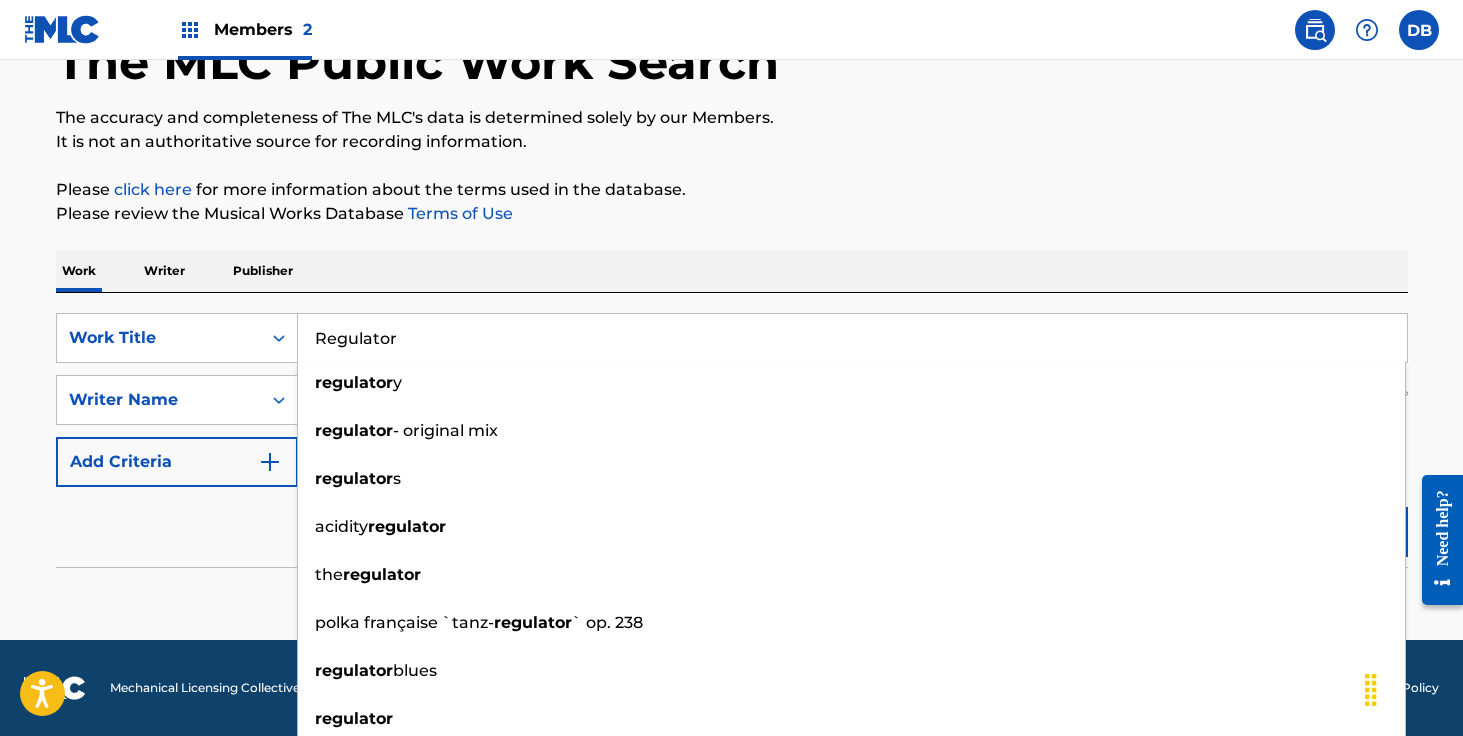 type on "Regulator" 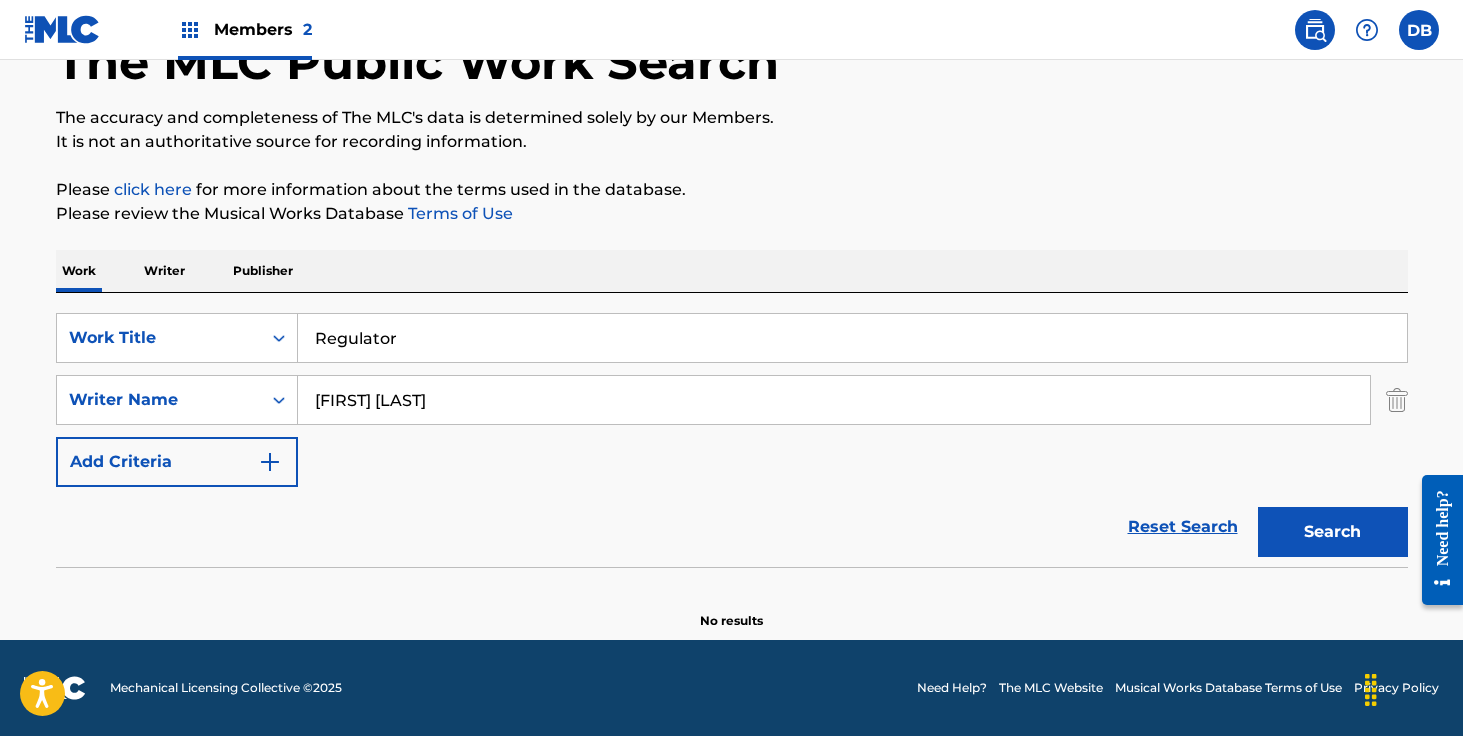 click on "[FIRST] [LAST]" at bounding box center [834, 400] 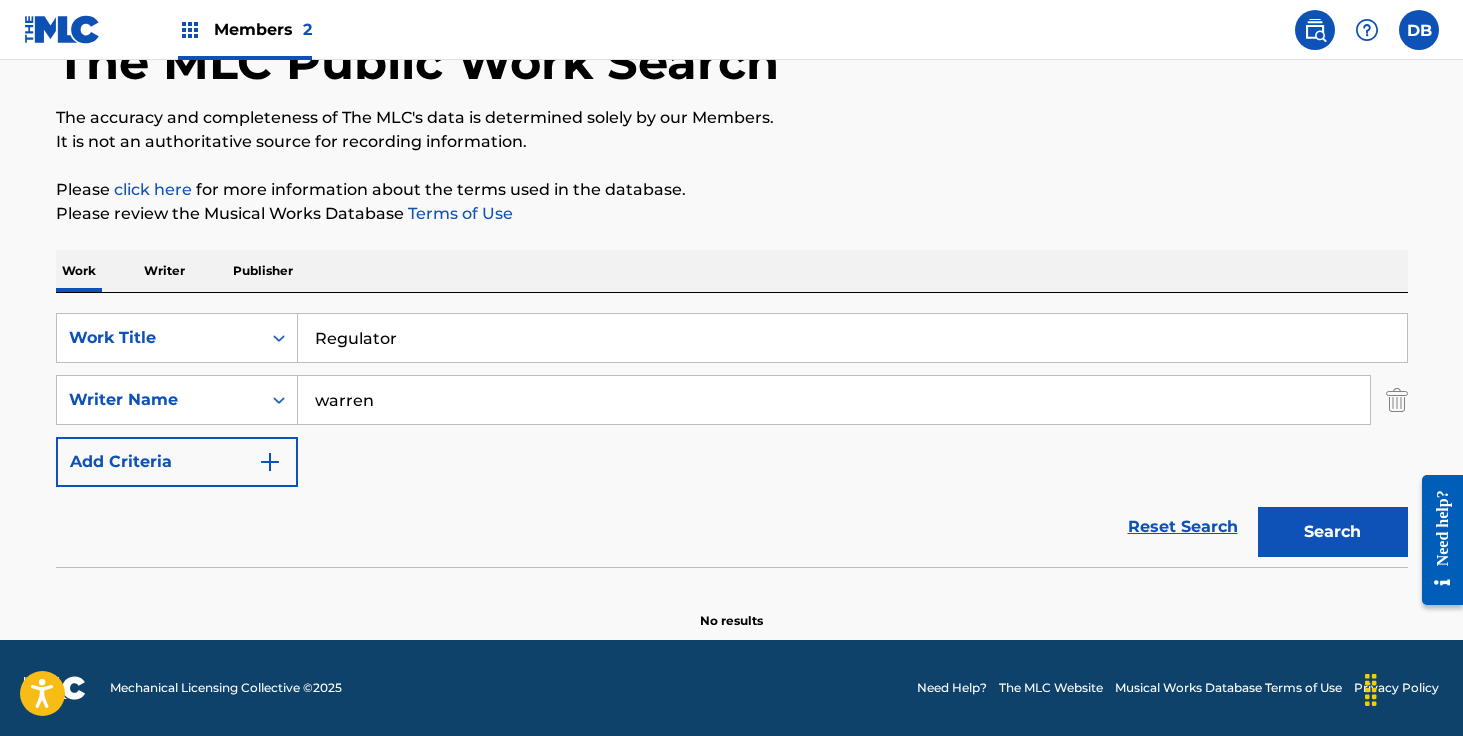 type on "warren" 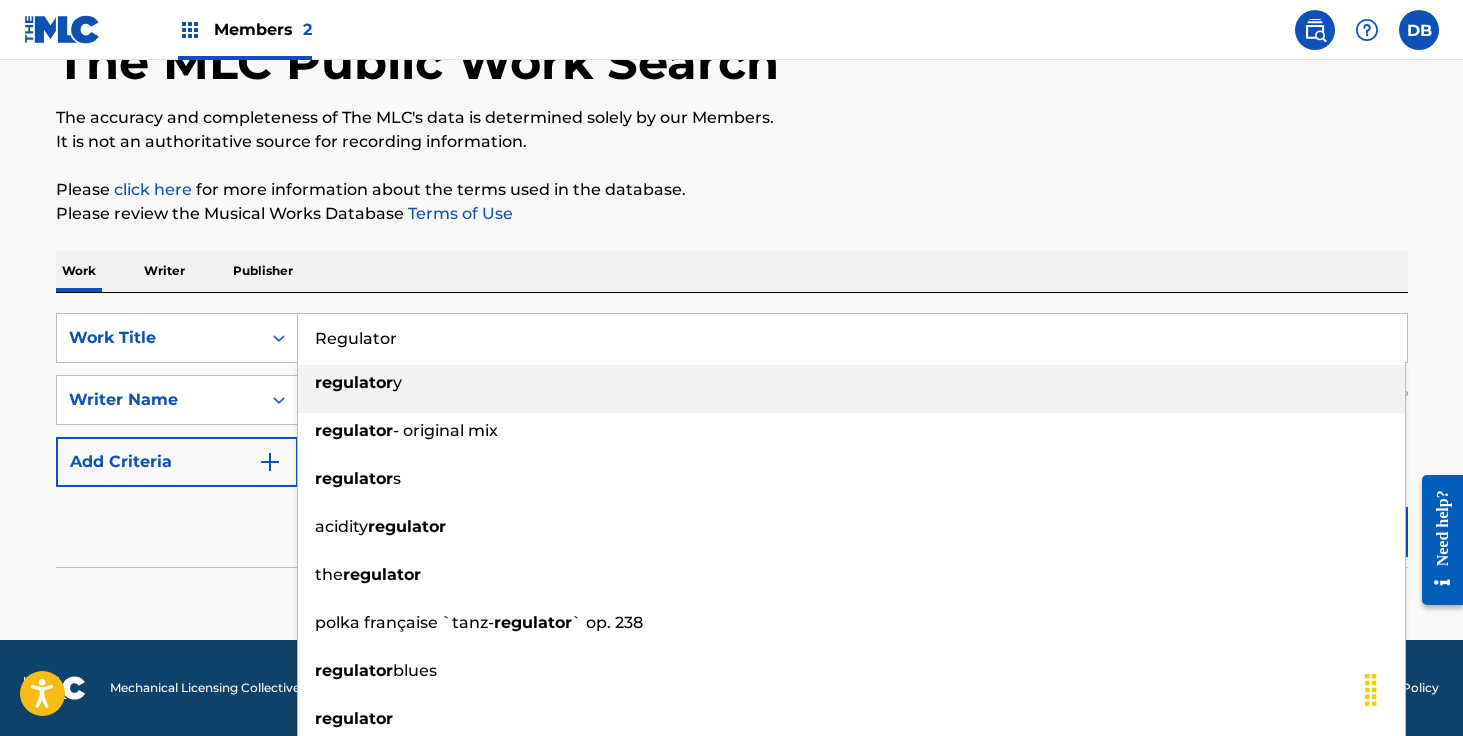 click on "Regulator" at bounding box center [852, 338] 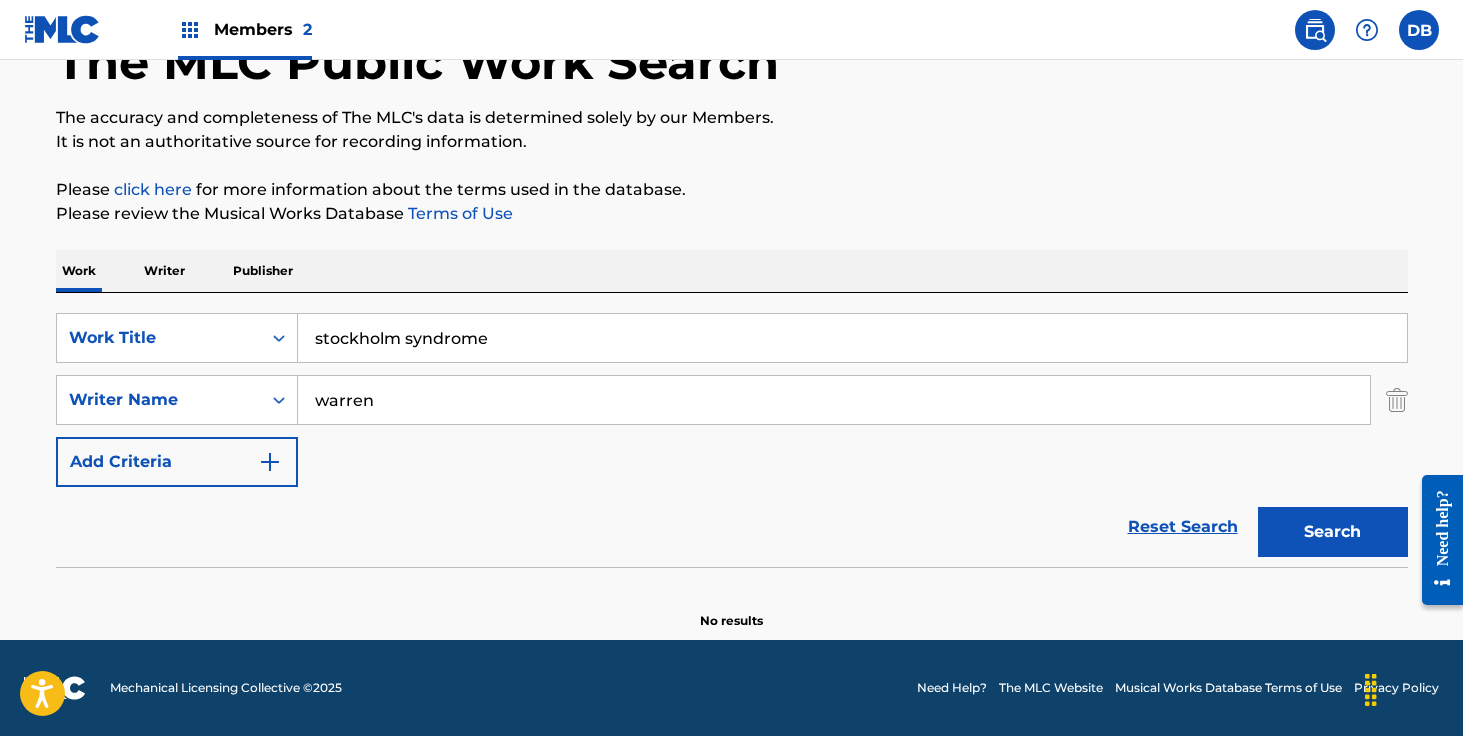 type on "stockholm syndrome" 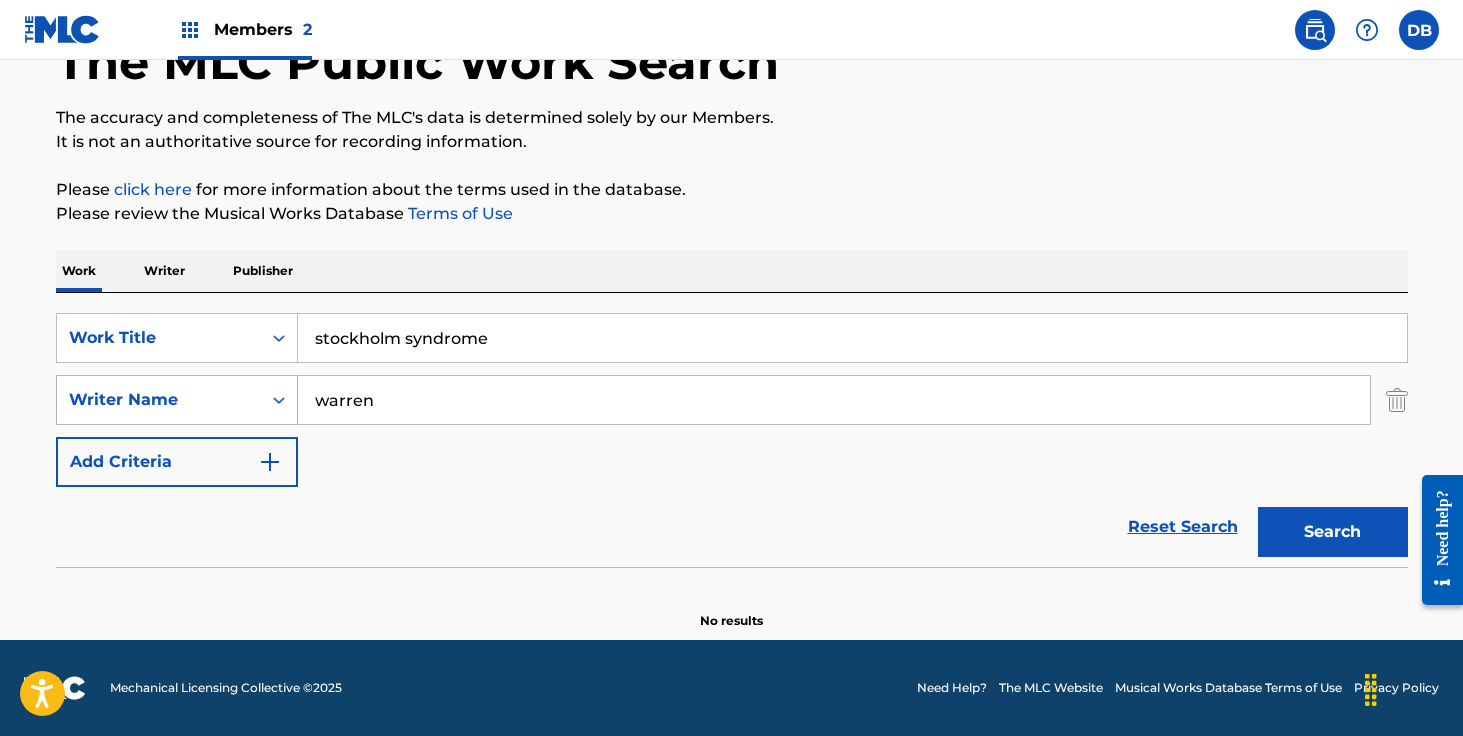 drag, startPoint x: 393, startPoint y: 400, endPoint x: 291, endPoint y: 400, distance: 102 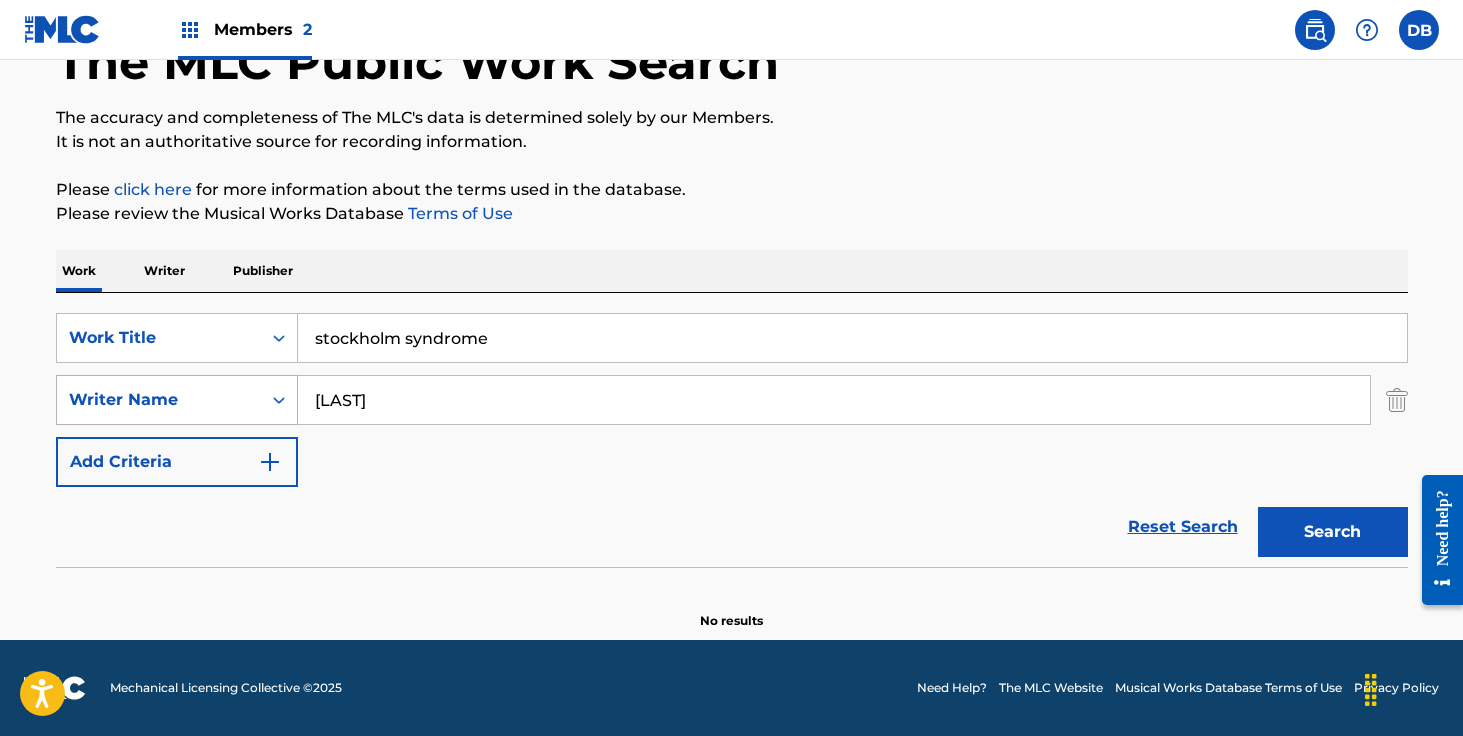 click on "Search" at bounding box center (1333, 532) 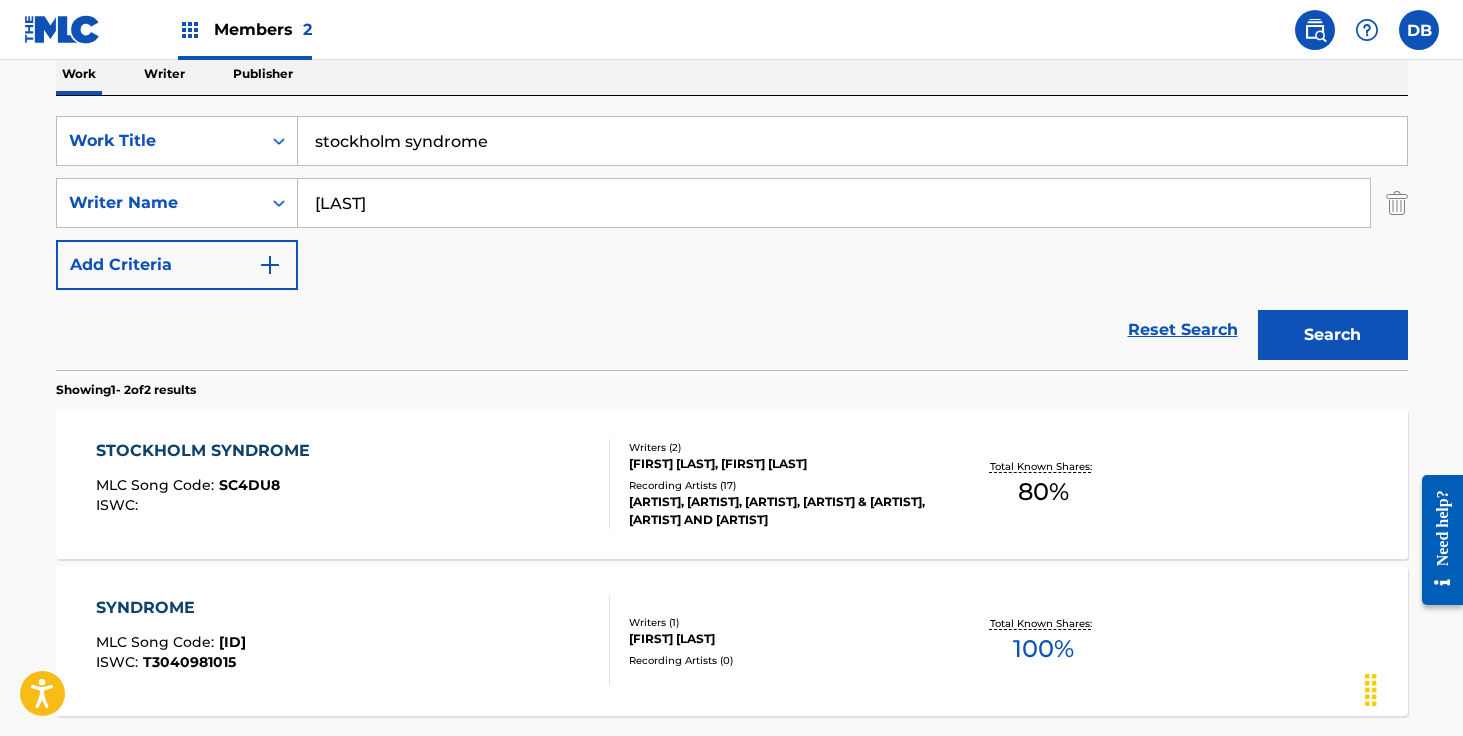 scroll, scrollTop: 426, scrollLeft: 0, axis: vertical 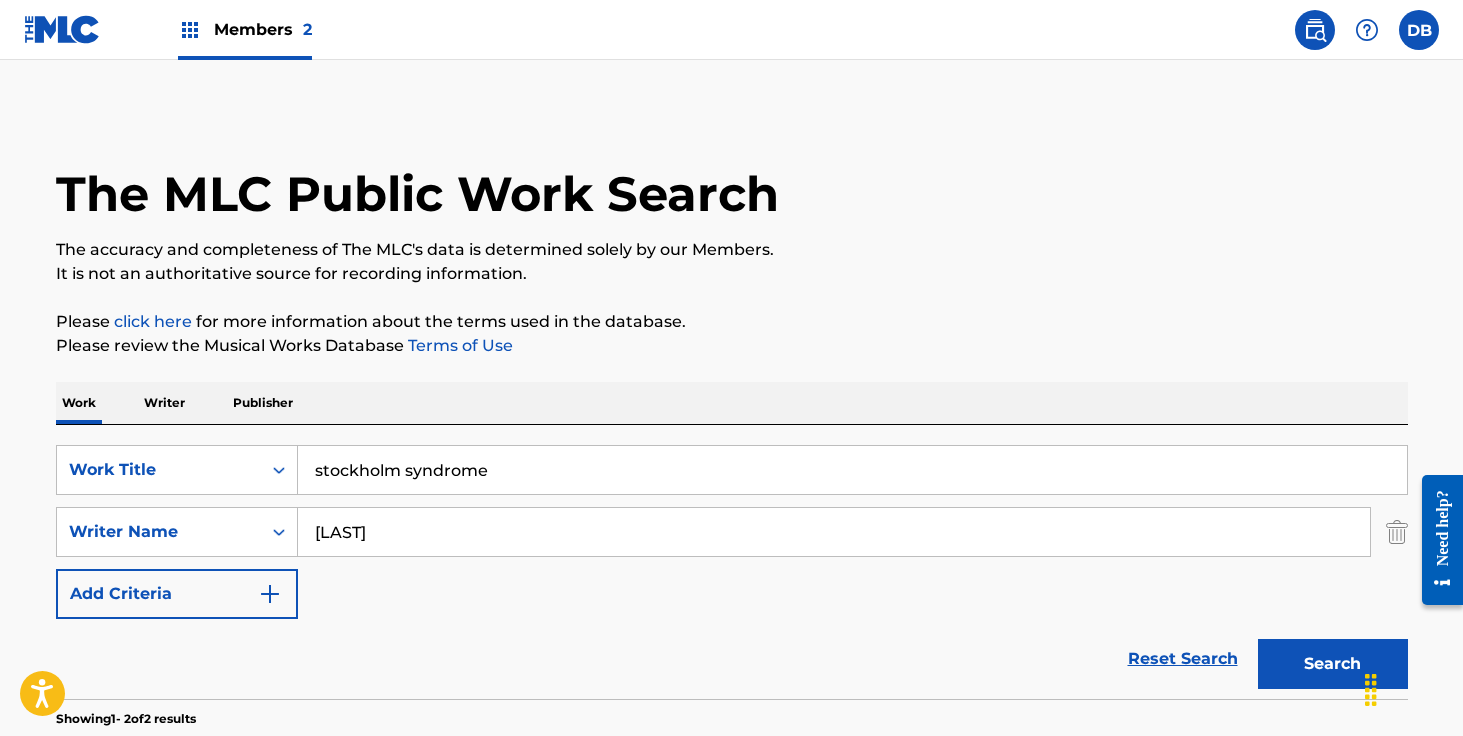 click on "[LAST]" at bounding box center [834, 532] 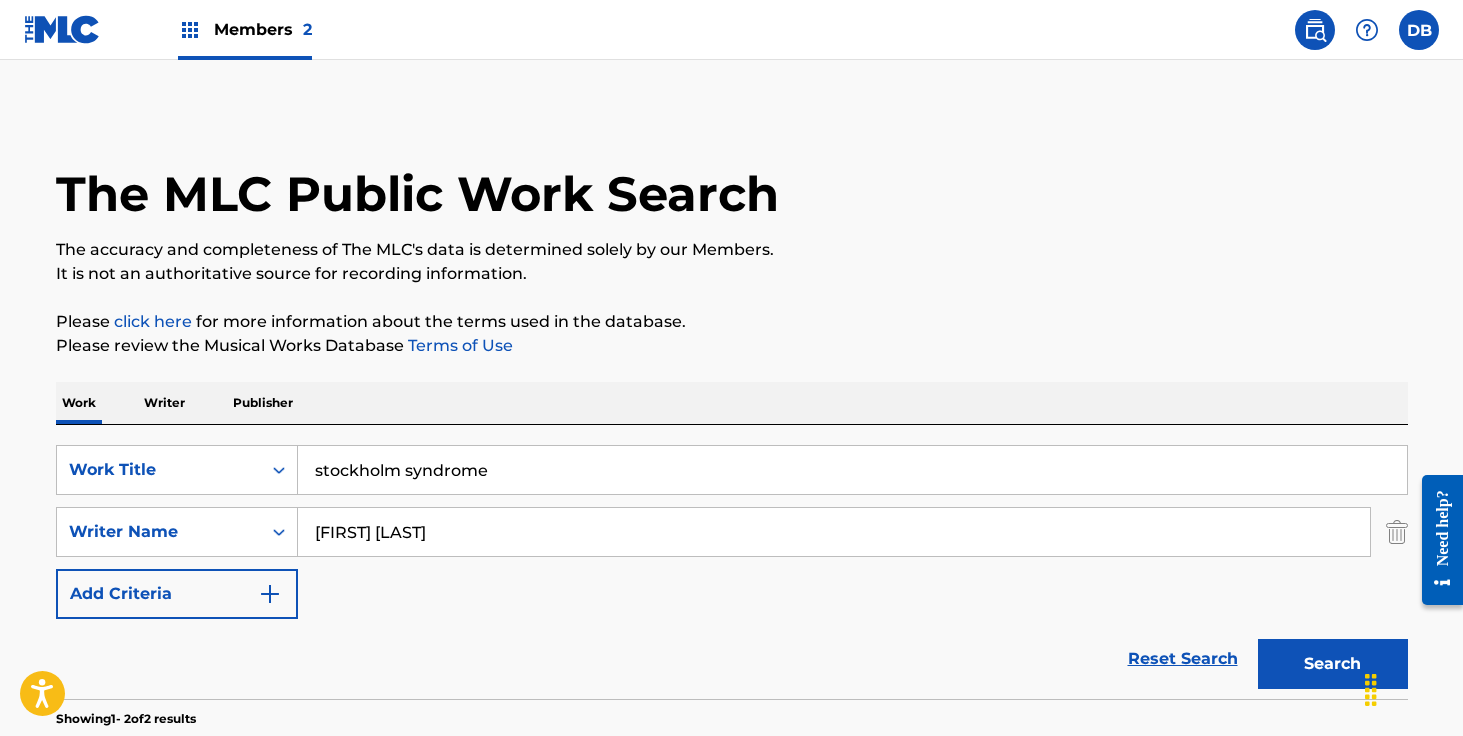 type on "[FIRST] [LAST]" 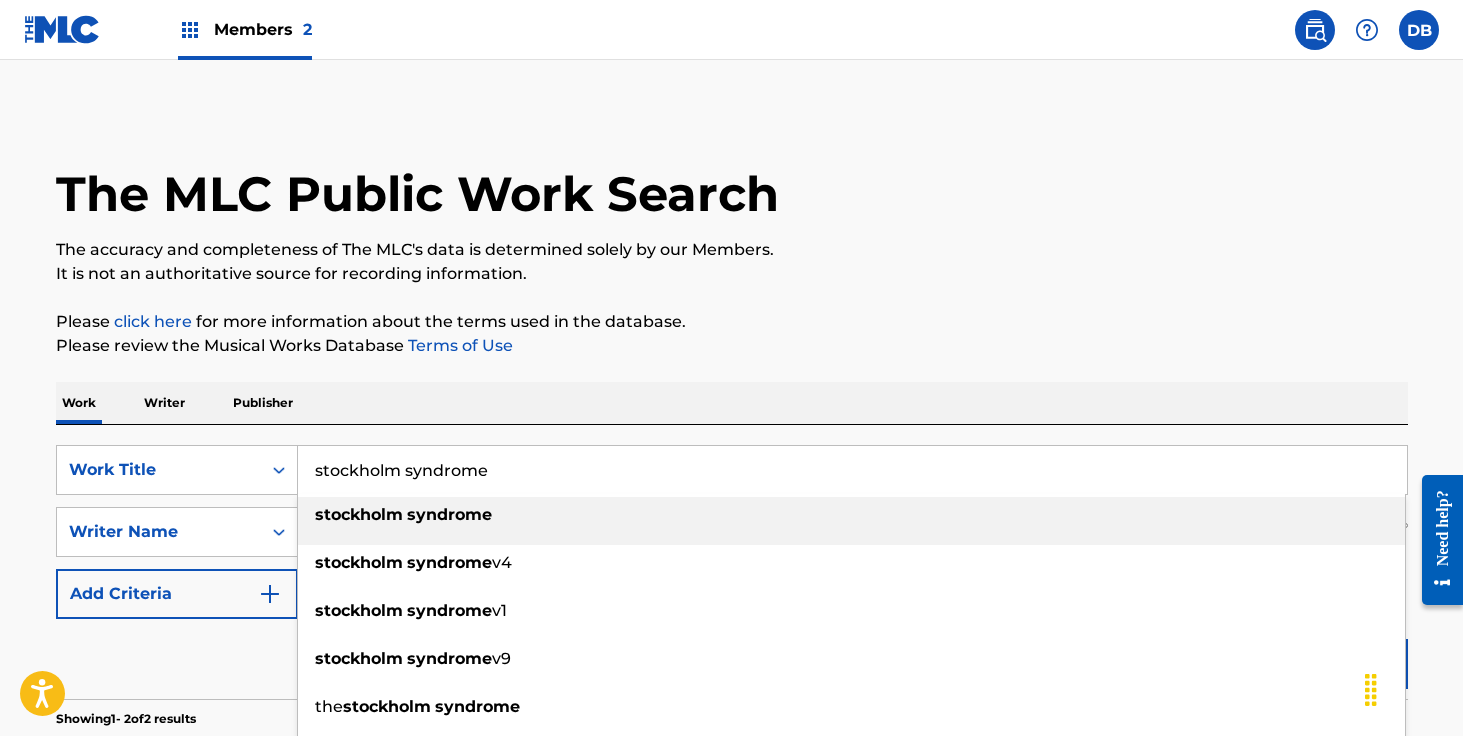 click on "stockholm syndrome" at bounding box center [852, 470] 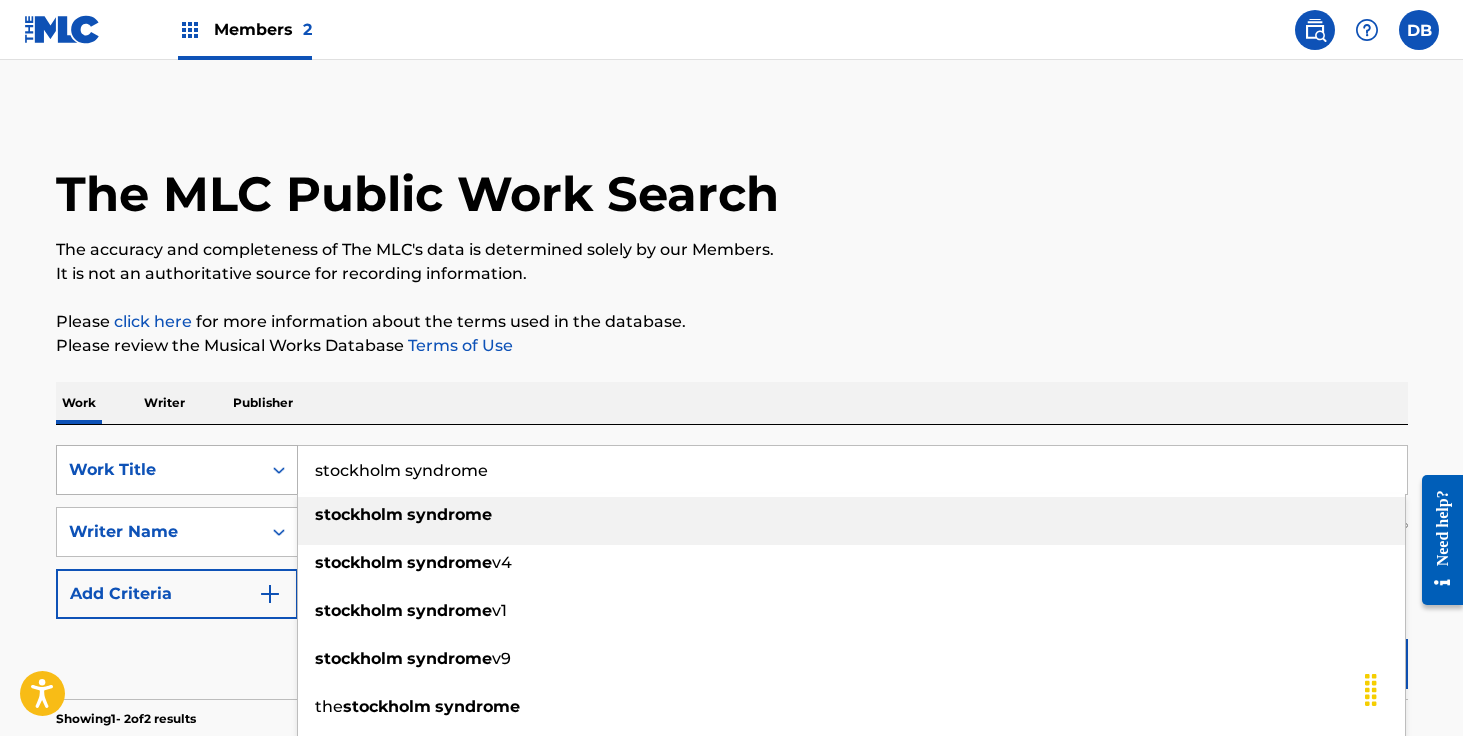 drag, startPoint x: 527, startPoint y: 465, endPoint x: 235, endPoint y: 465, distance: 292 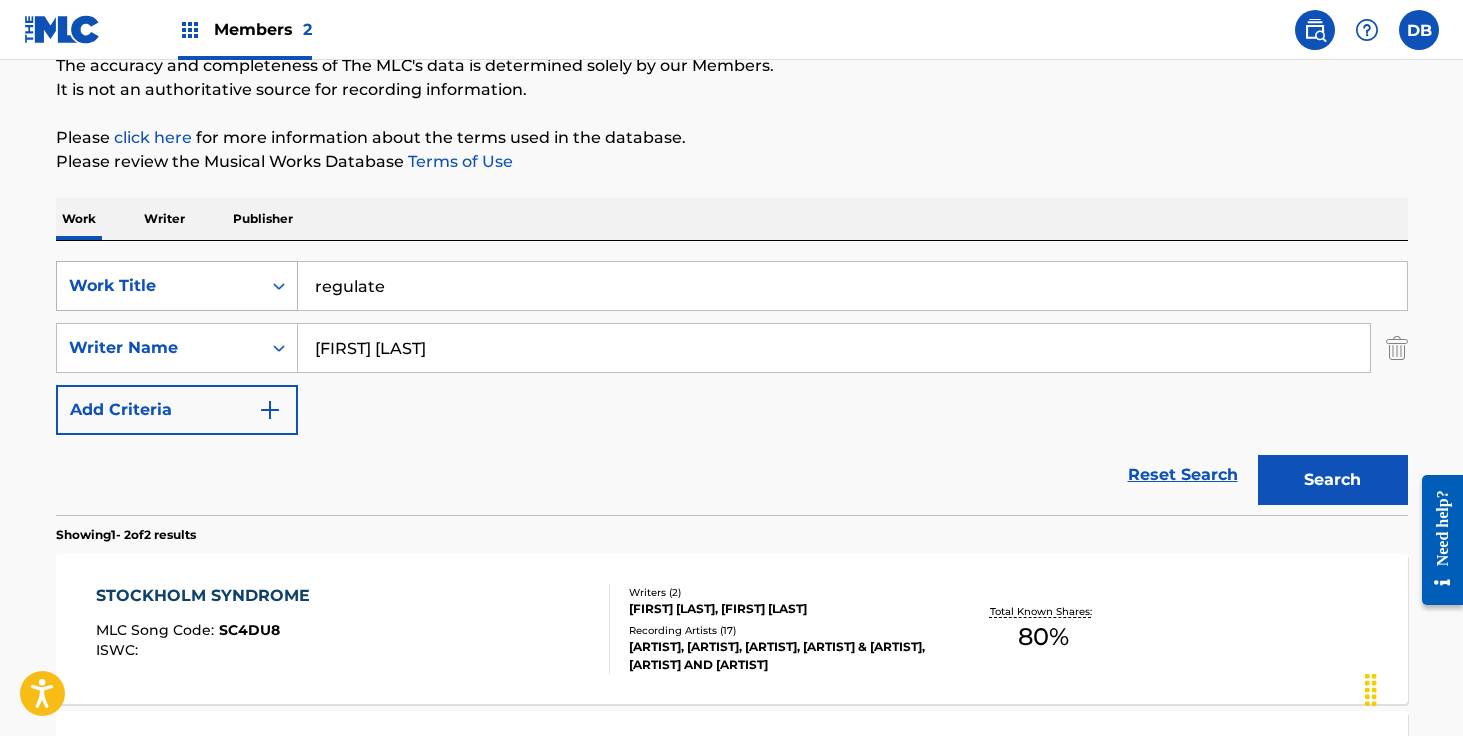 scroll, scrollTop: 187, scrollLeft: 0, axis: vertical 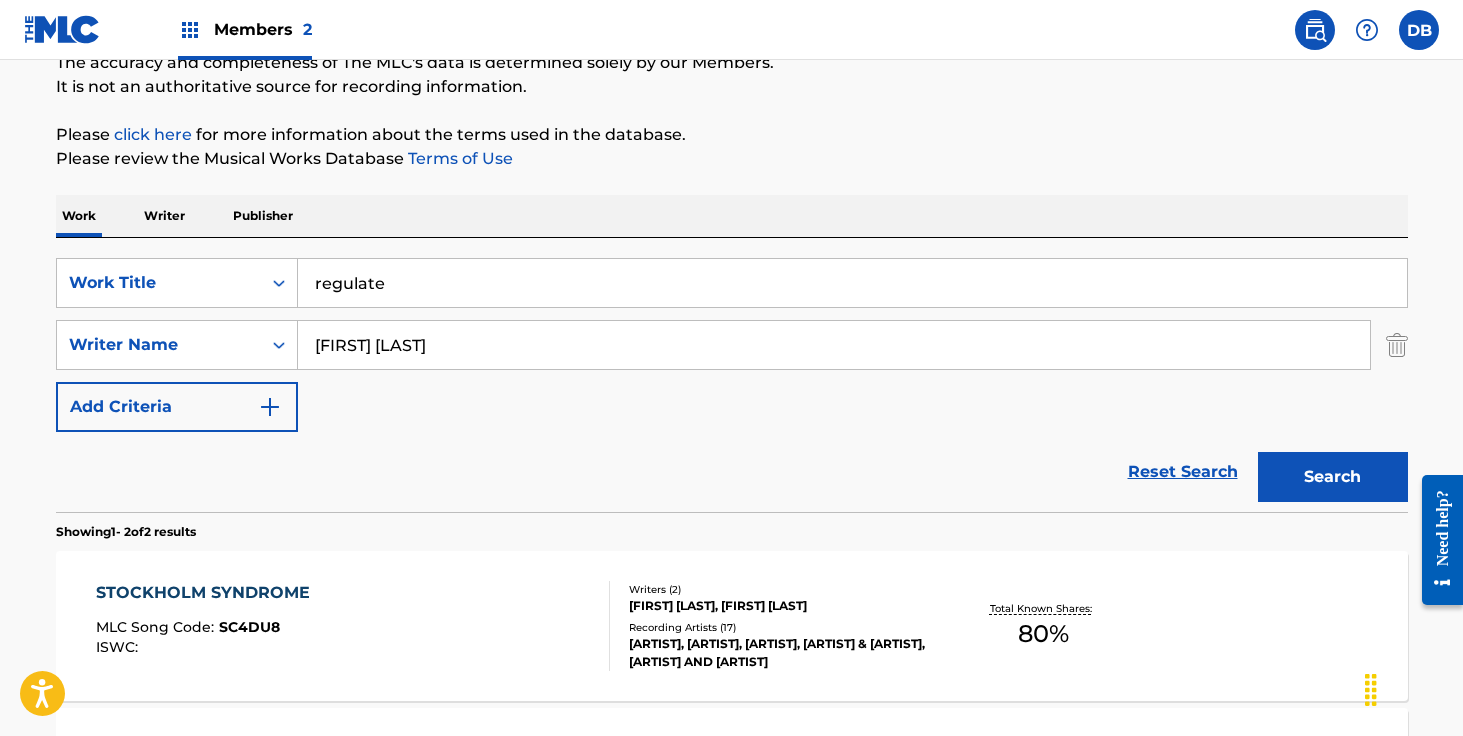 type on "regulate" 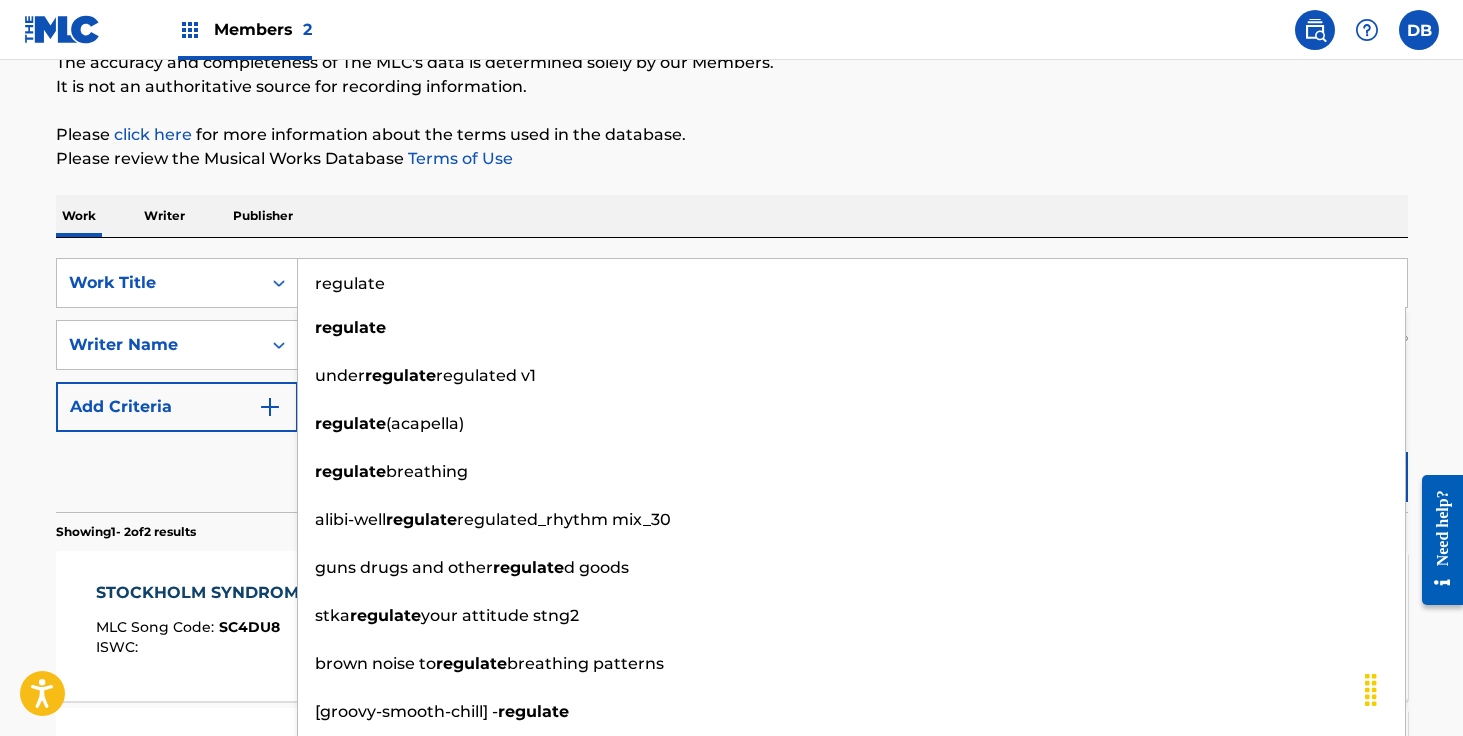 click on "Please   click here   for more information about the terms used in the database." at bounding box center (732, 135) 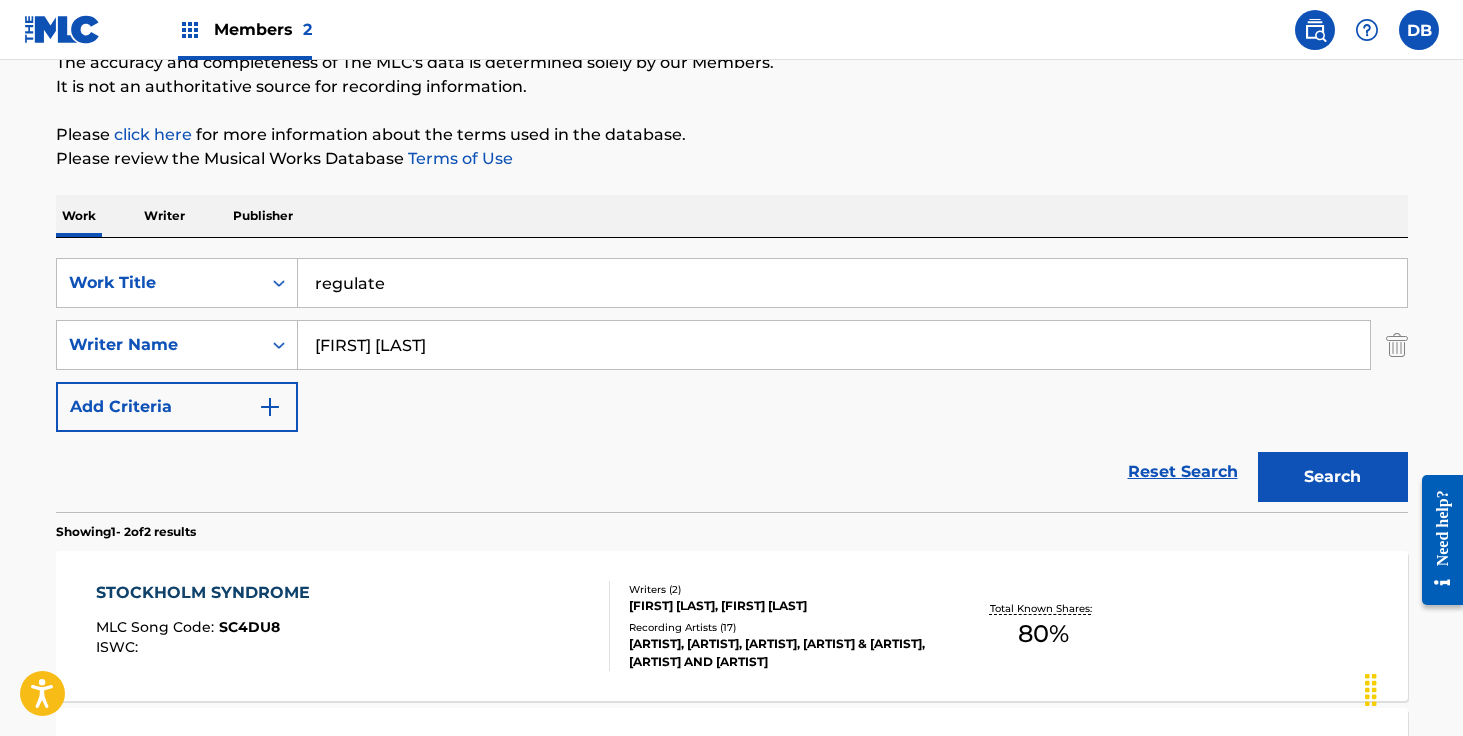 click on "Search" at bounding box center (1333, 477) 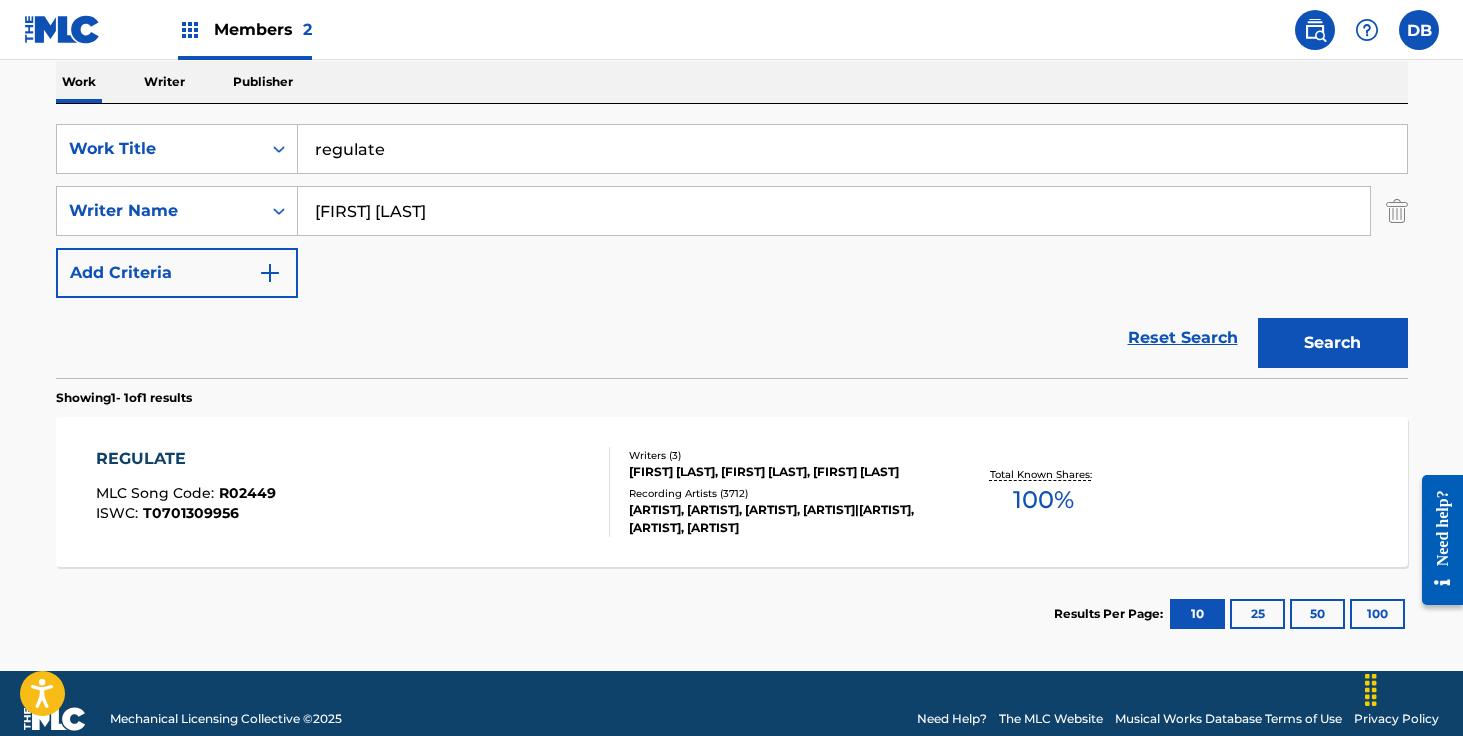 scroll, scrollTop: 332, scrollLeft: 0, axis: vertical 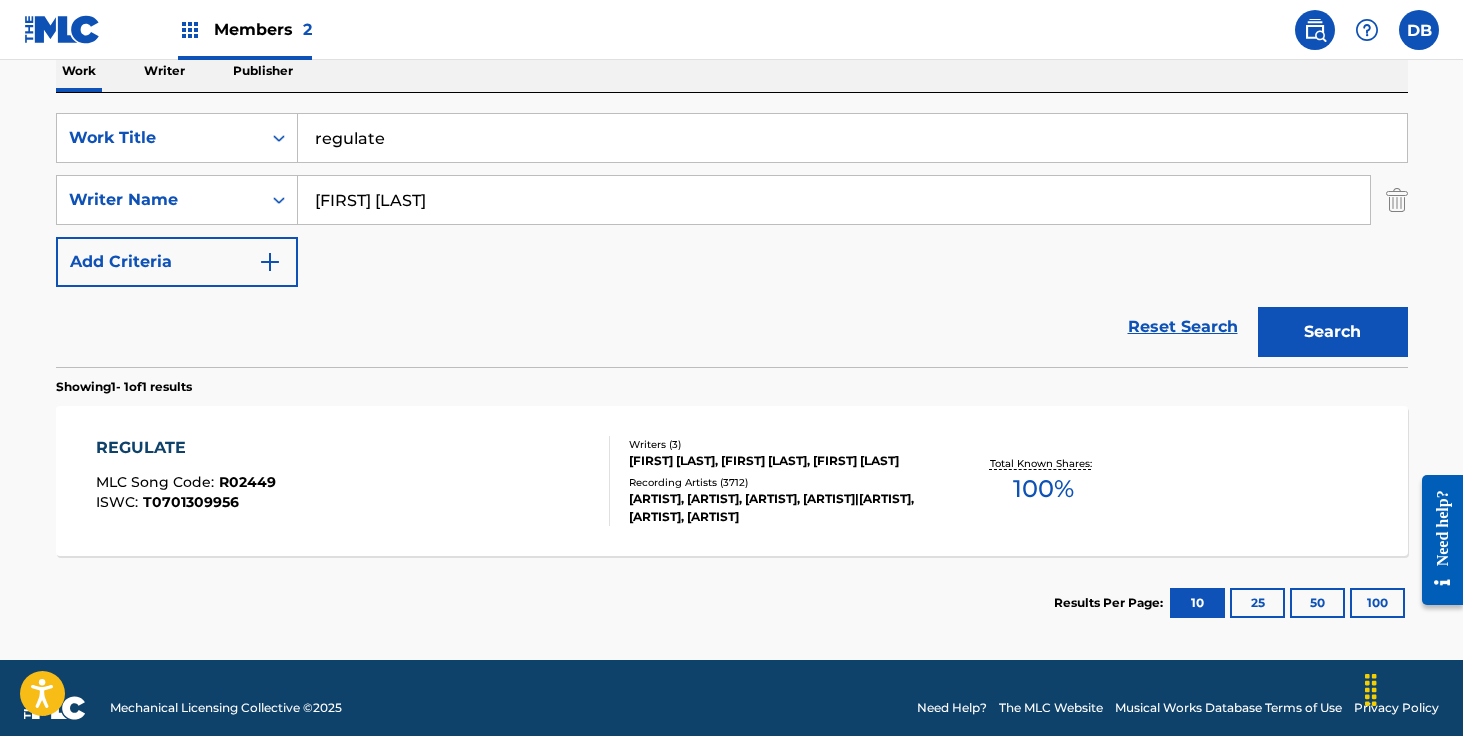 click on "Recording Artists ( 3712 )" at bounding box center [780, 482] 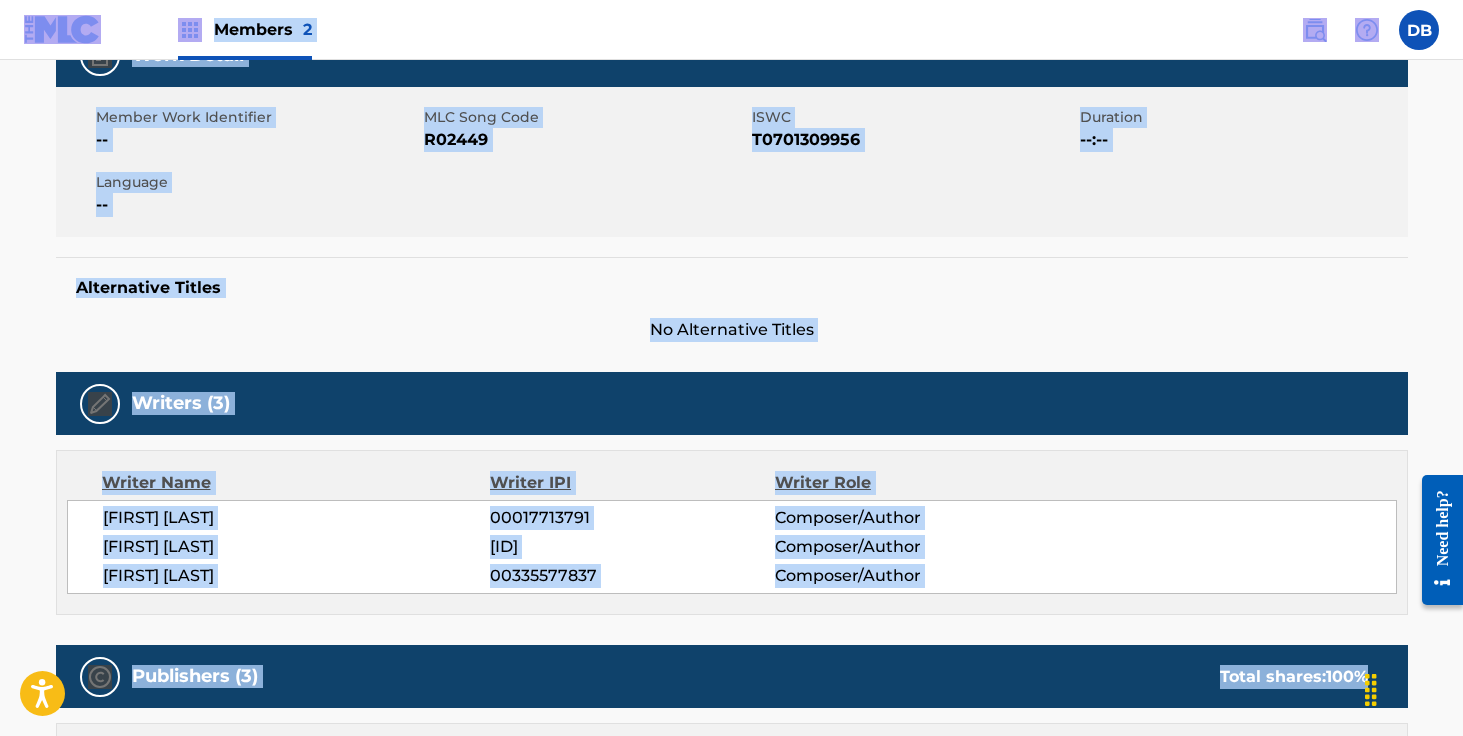 click on "R02449" at bounding box center [585, 140] 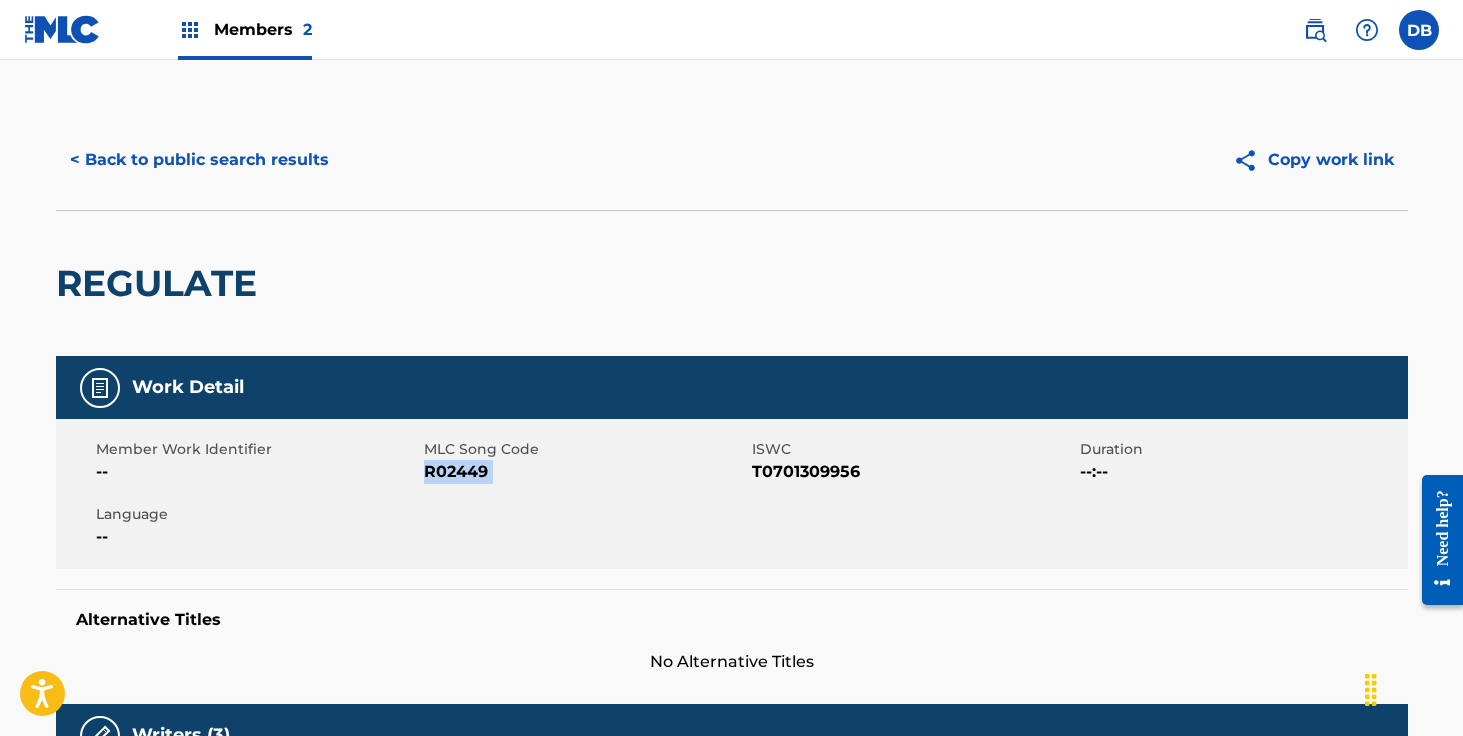 click on "R02449" at bounding box center (585, 472) 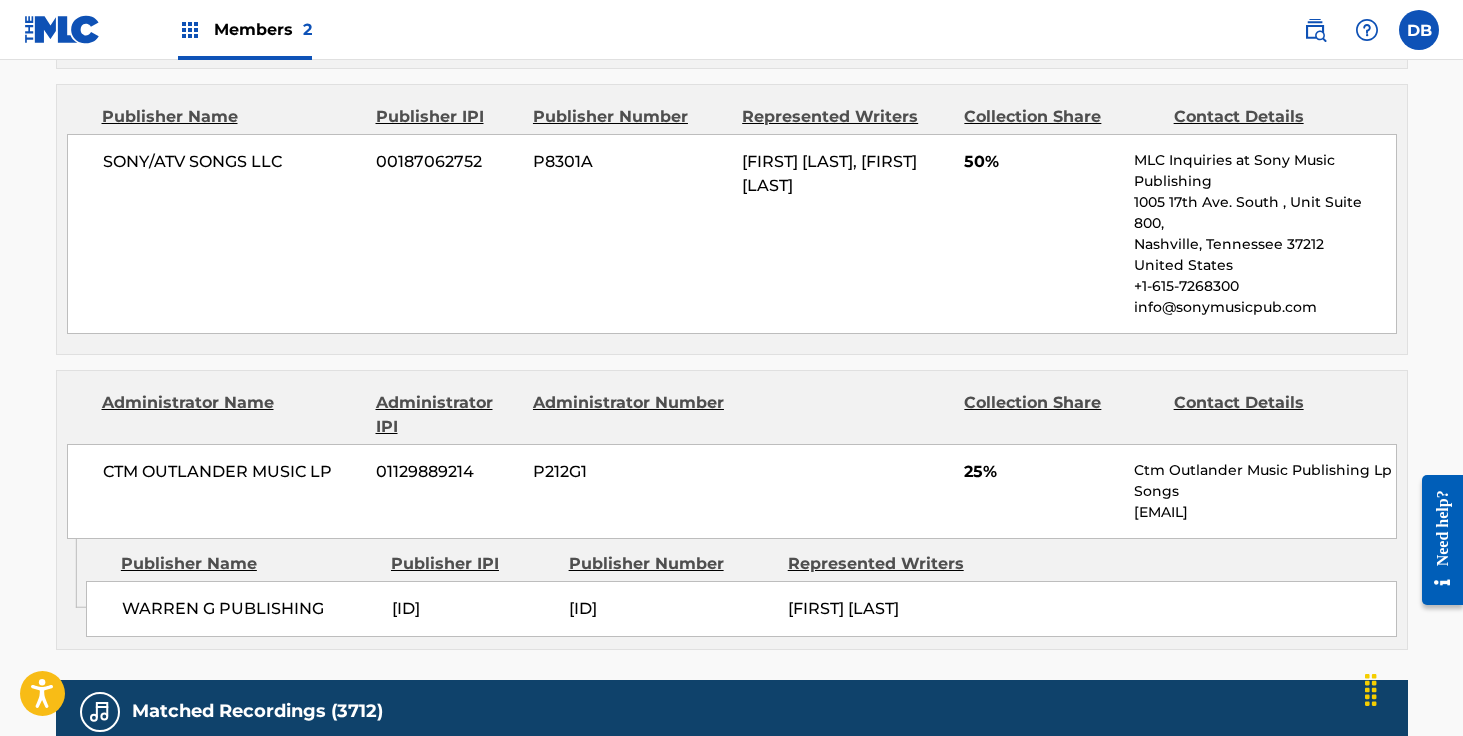 scroll, scrollTop: 1288, scrollLeft: 0, axis: vertical 